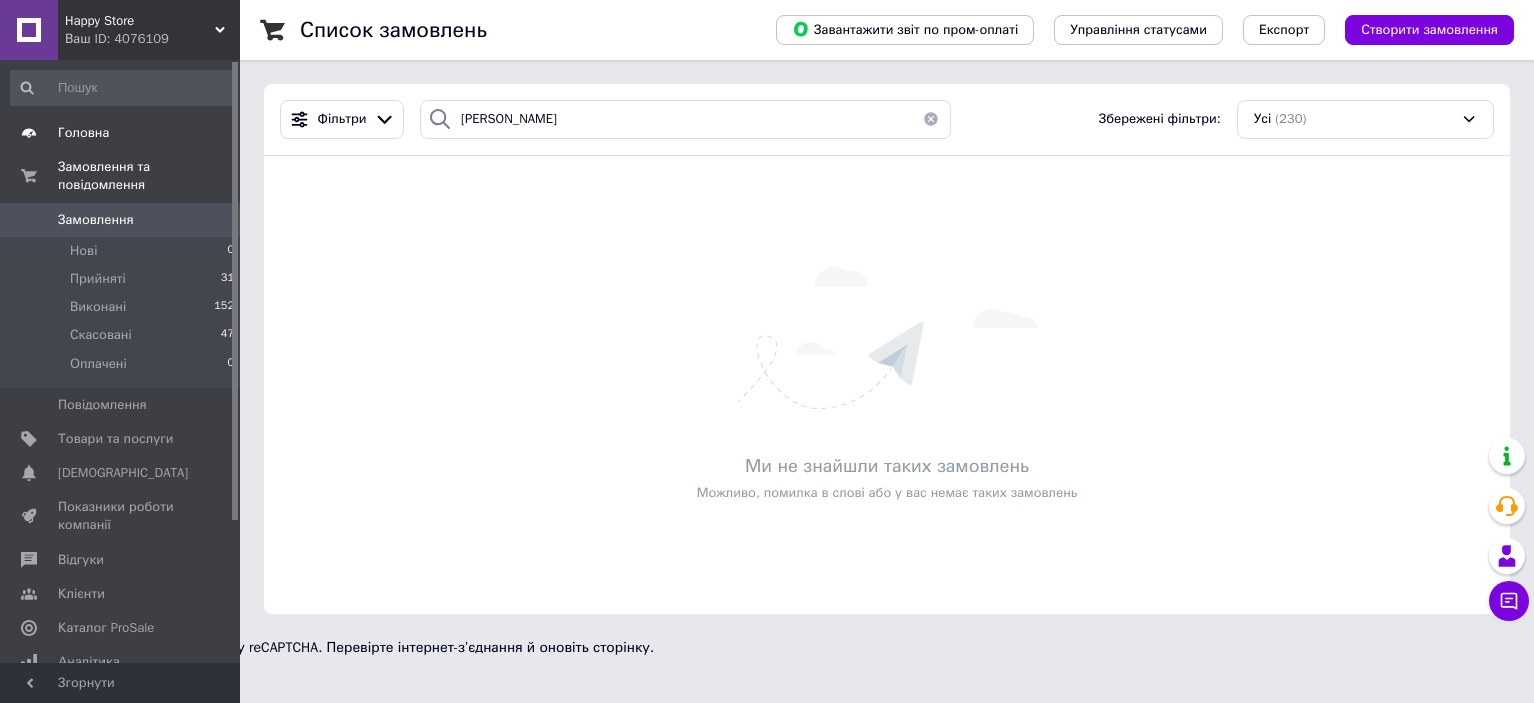 scroll, scrollTop: 0, scrollLeft: 0, axis: both 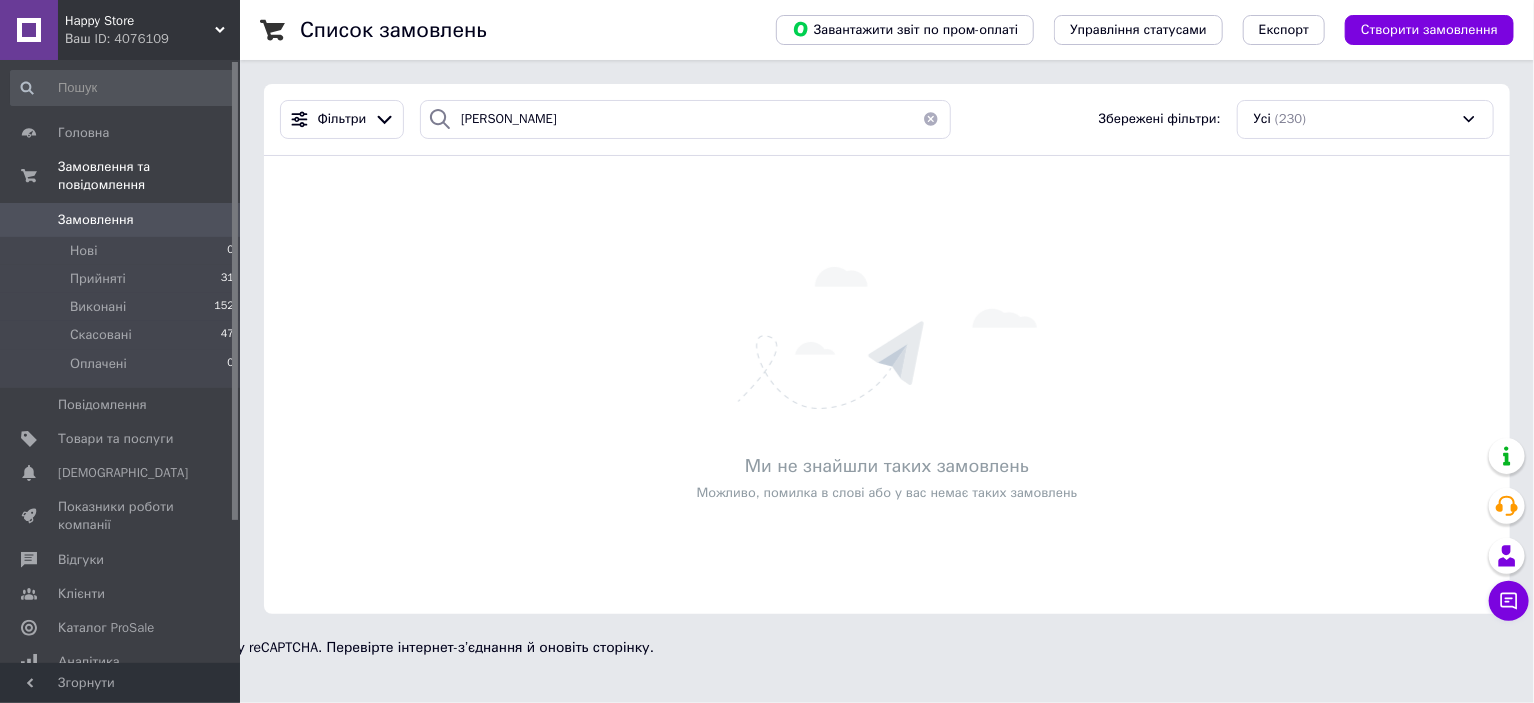 click on "Замовлення" at bounding box center [96, 220] 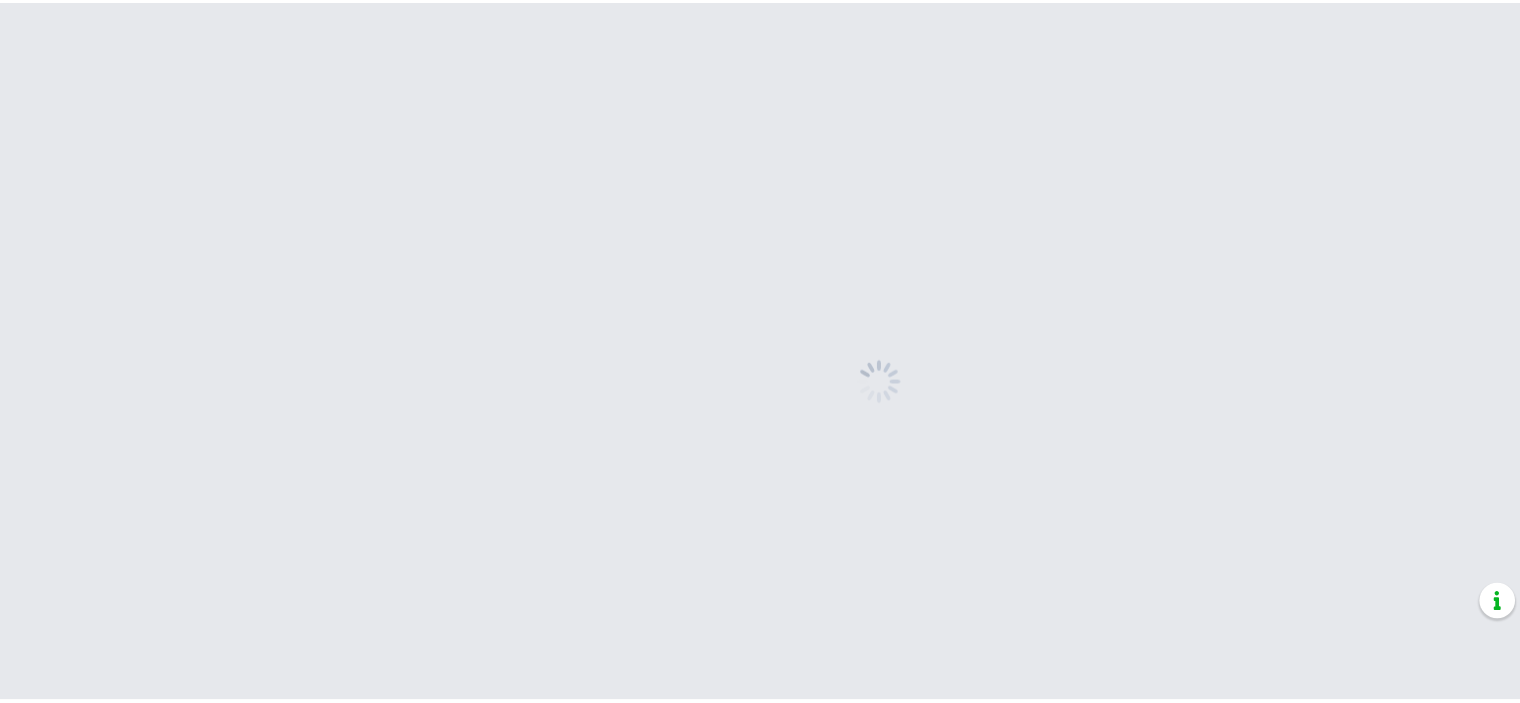 scroll, scrollTop: 0, scrollLeft: 0, axis: both 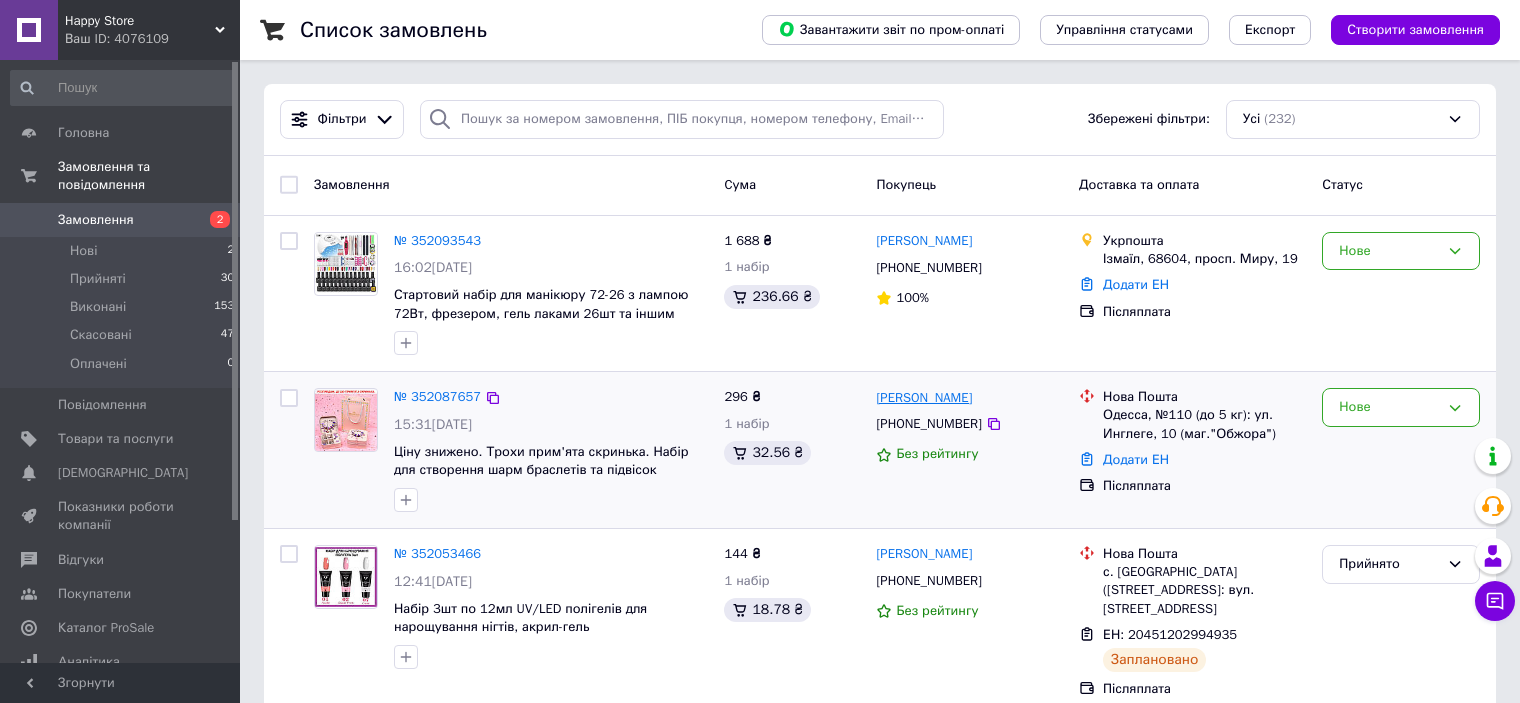 click on "[PERSON_NAME]" at bounding box center [924, 398] 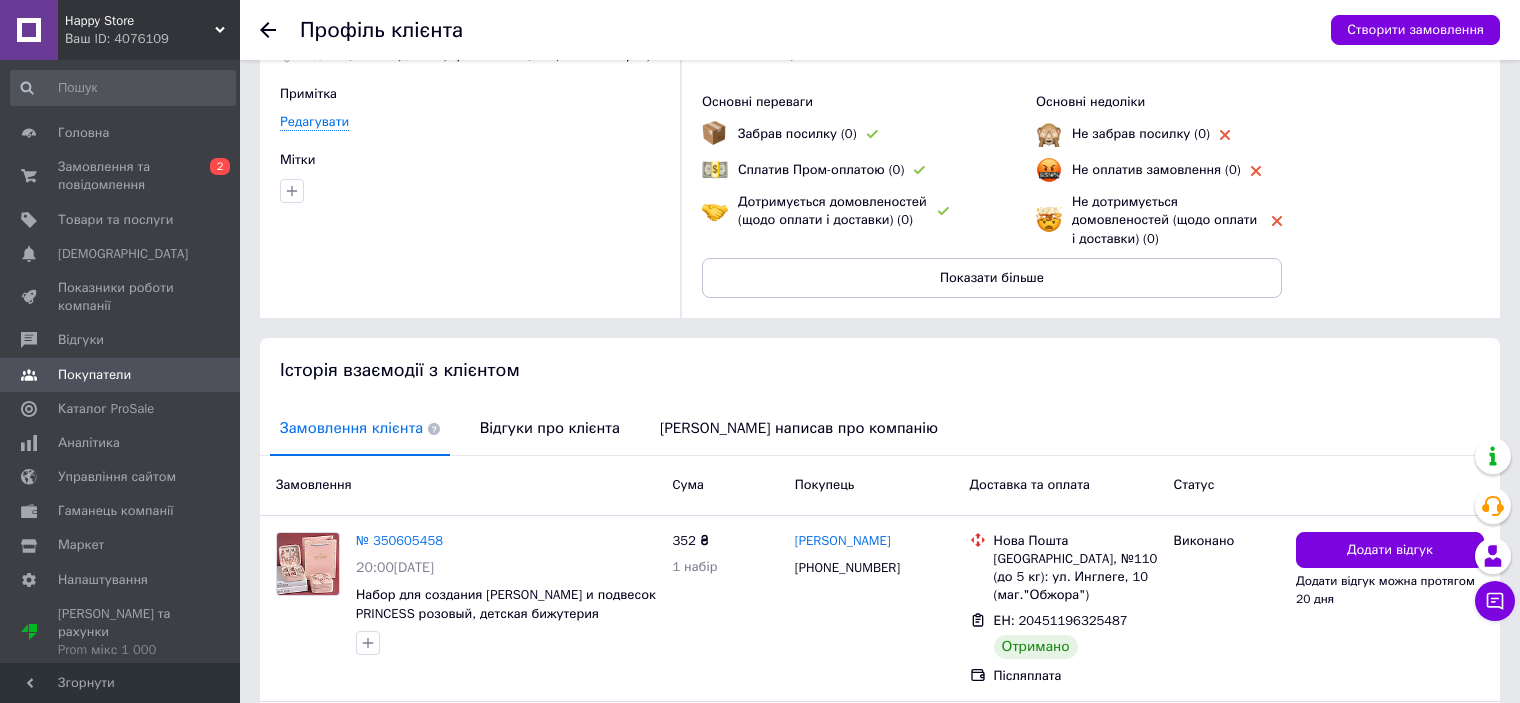 scroll, scrollTop: 0, scrollLeft: 0, axis: both 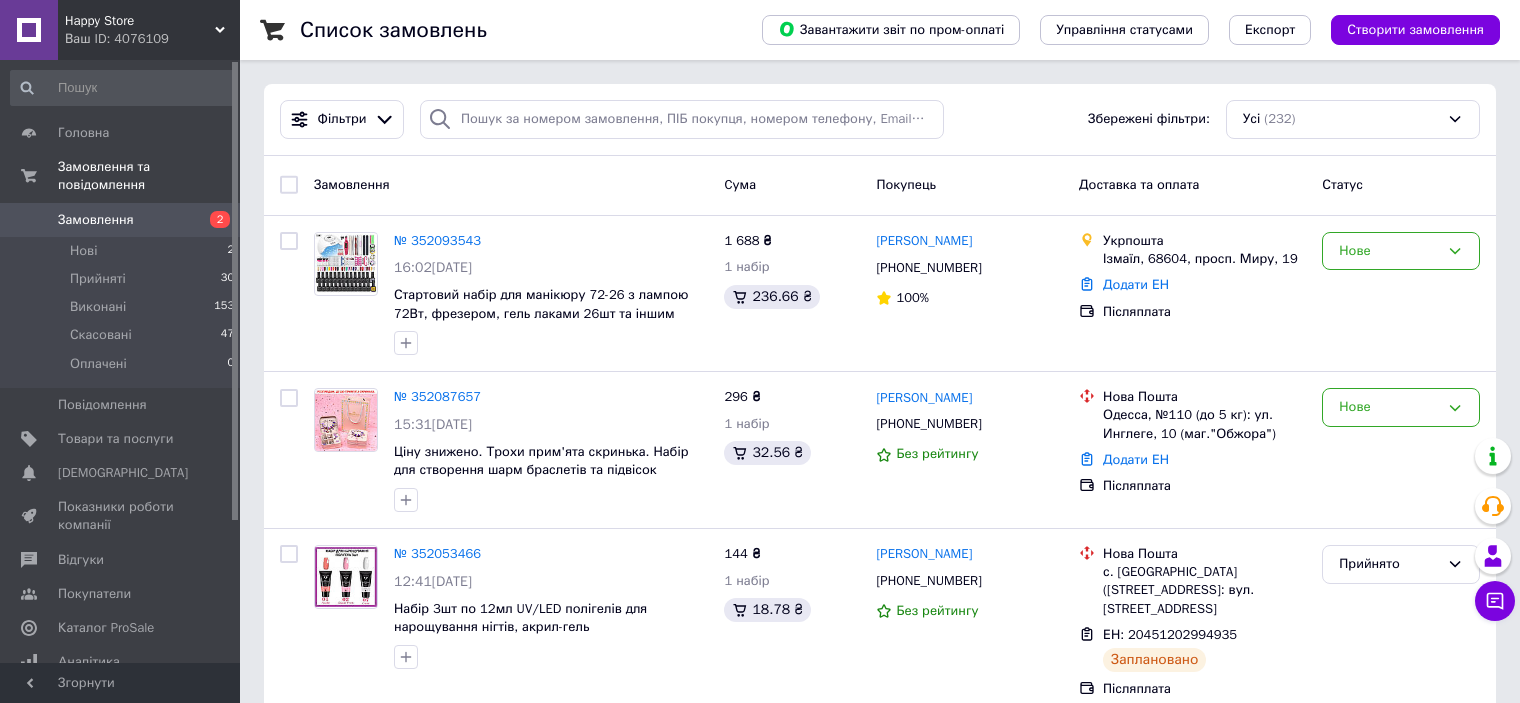 click on "[PERSON_NAME]" at bounding box center (924, 398) 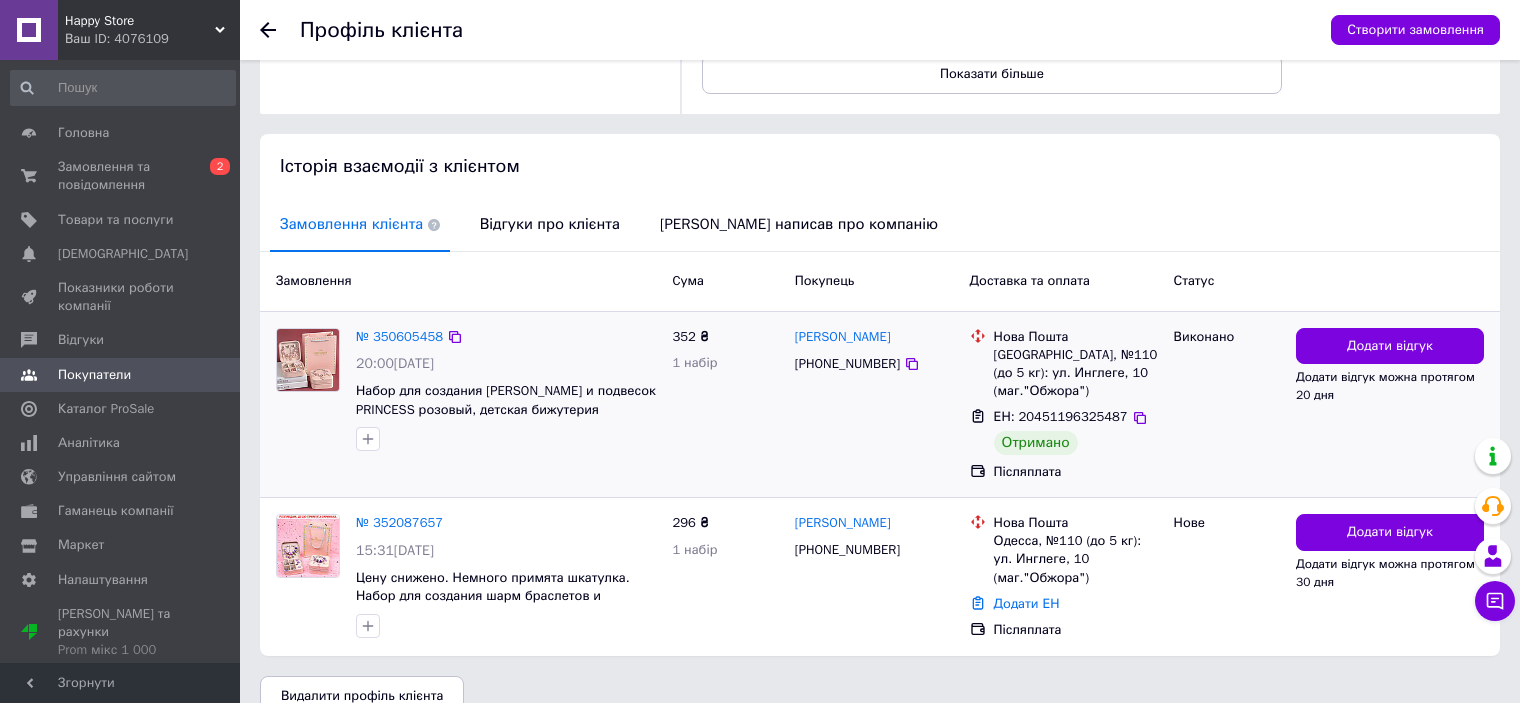 scroll, scrollTop: 332, scrollLeft: 0, axis: vertical 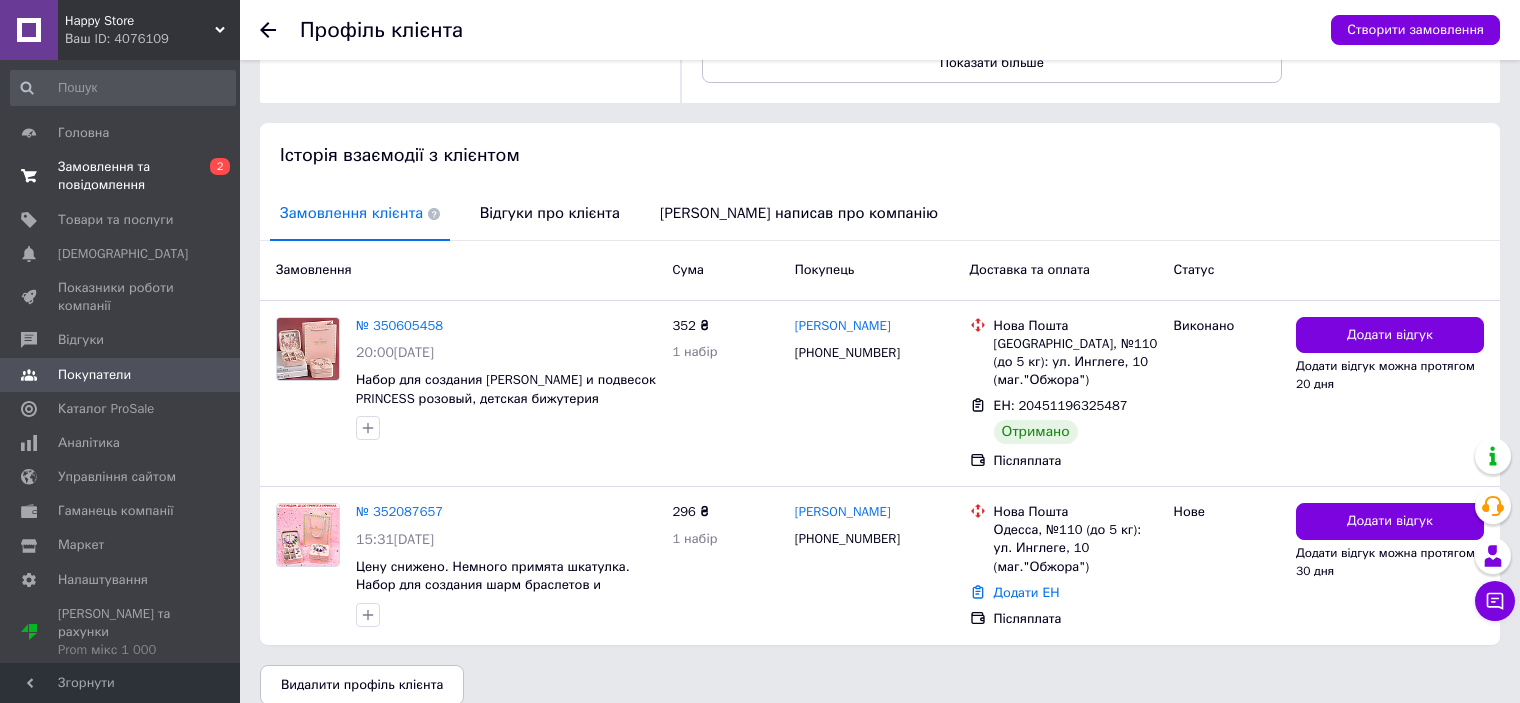click on "Замовлення та повідомлення" at bounding box center [121, 176] 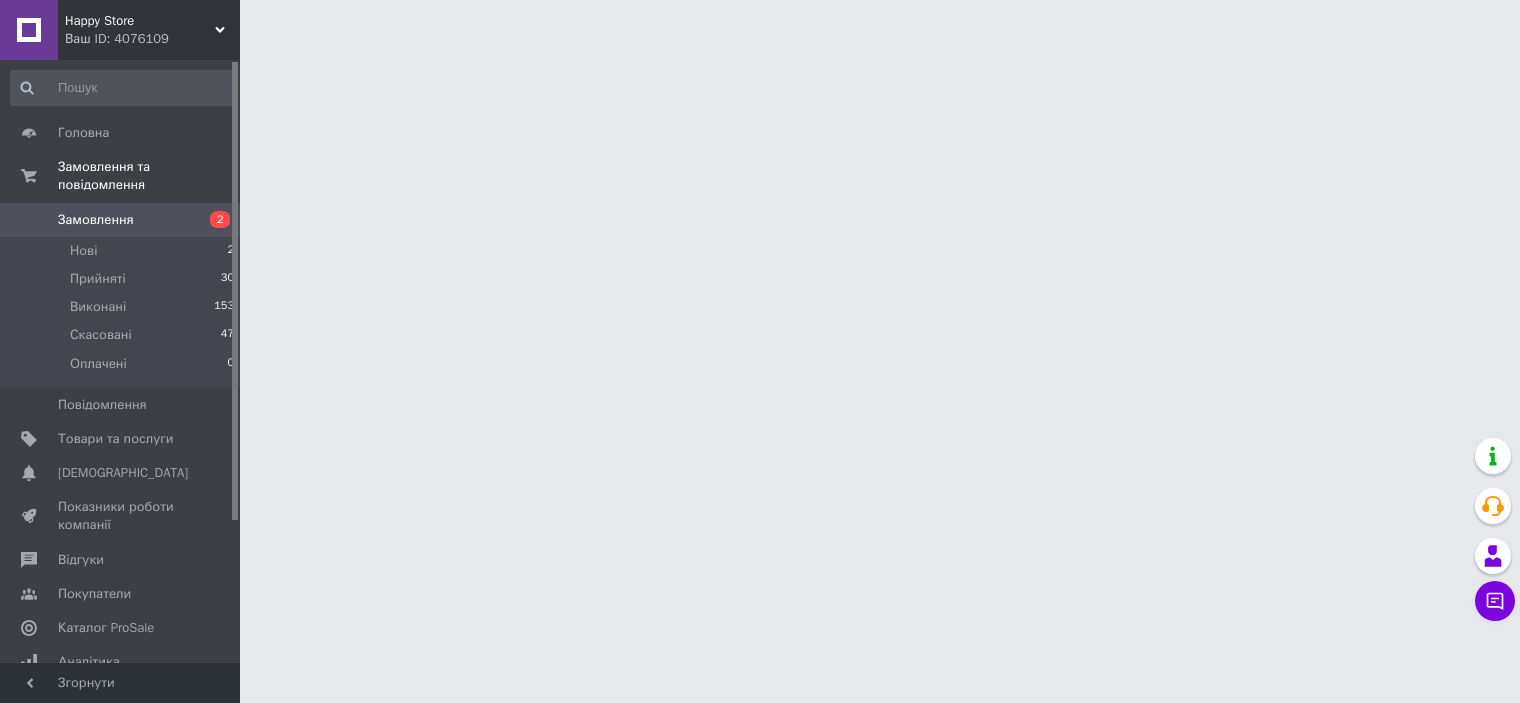 scroll, scrollTop: 0, scrollLeft: 0, axis: both 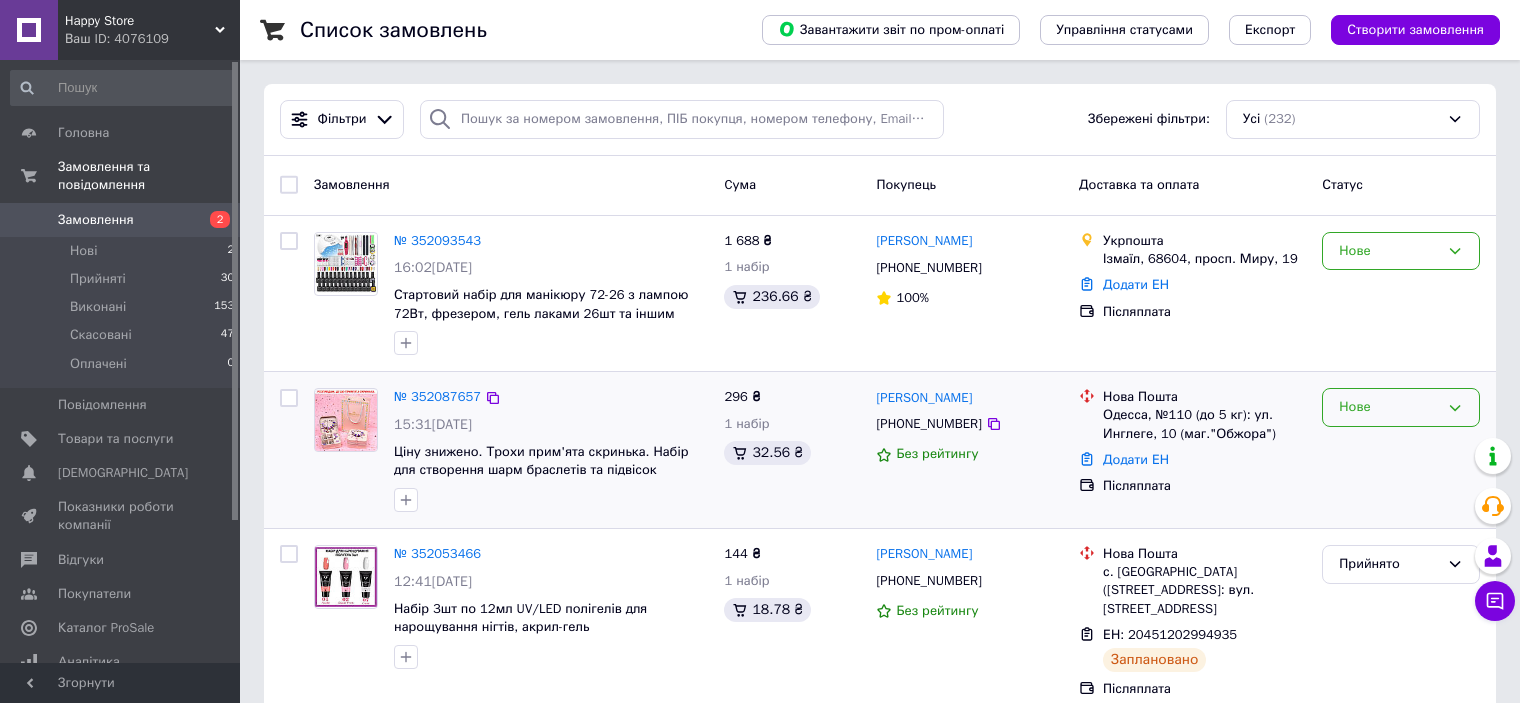 click 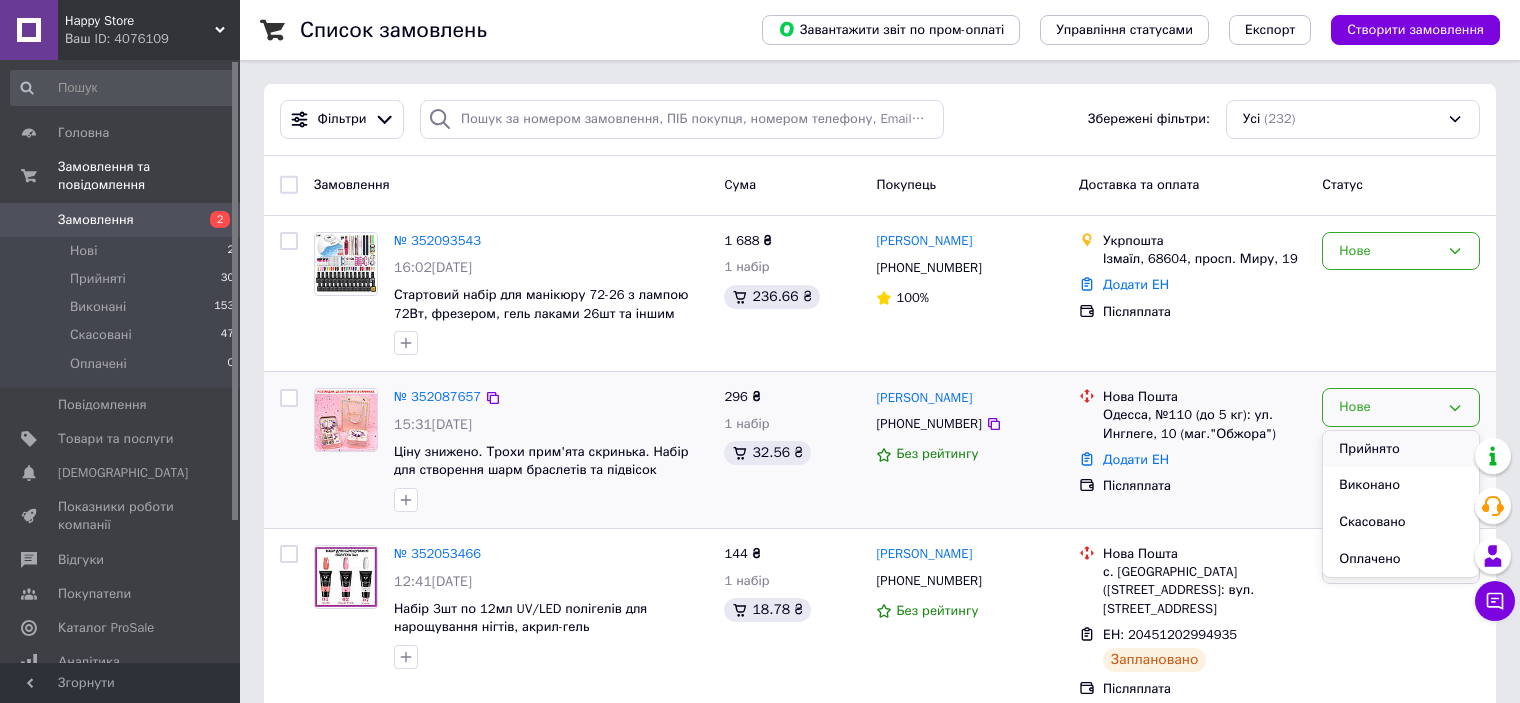 click on "Прийнято" at bounding box center (1401, 449) 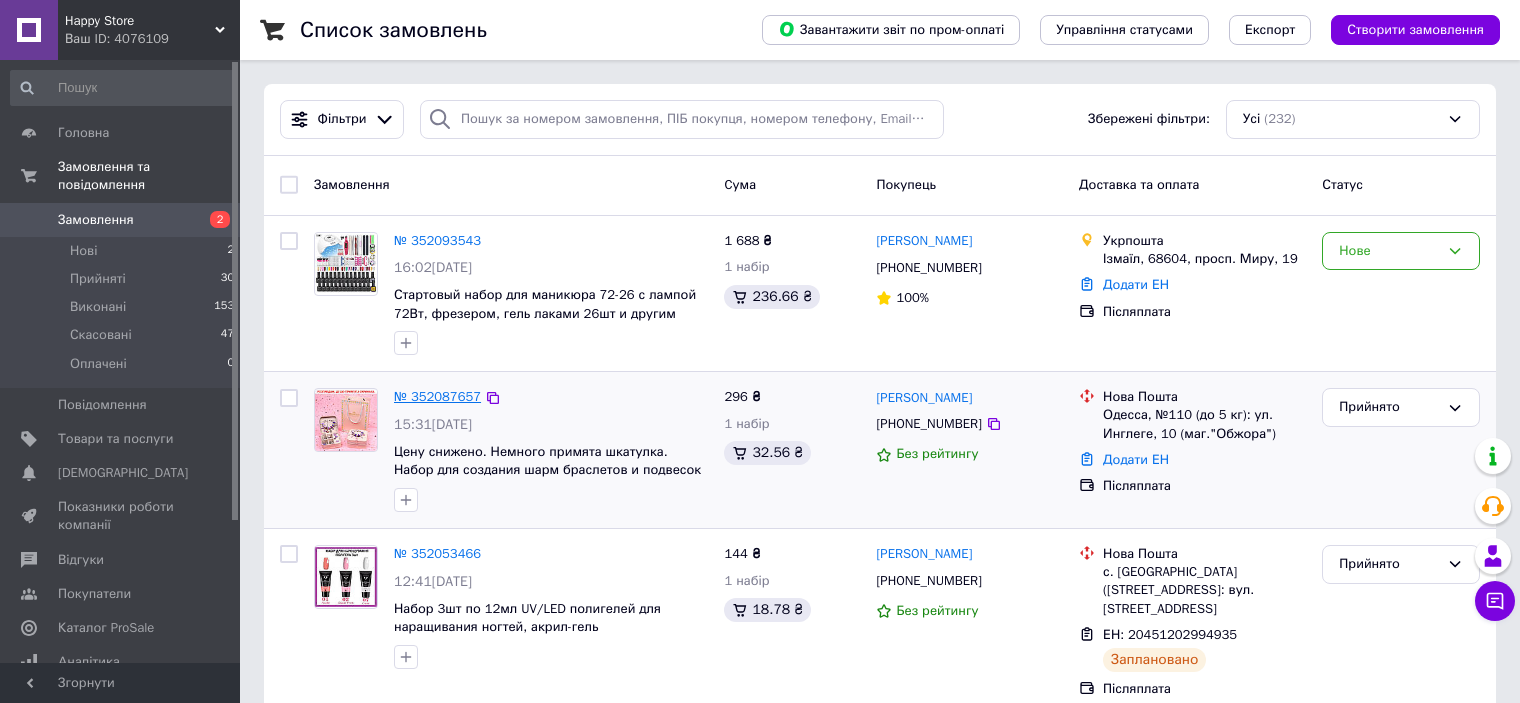 click on "№ 352087657" at bounding box center [437, 396] 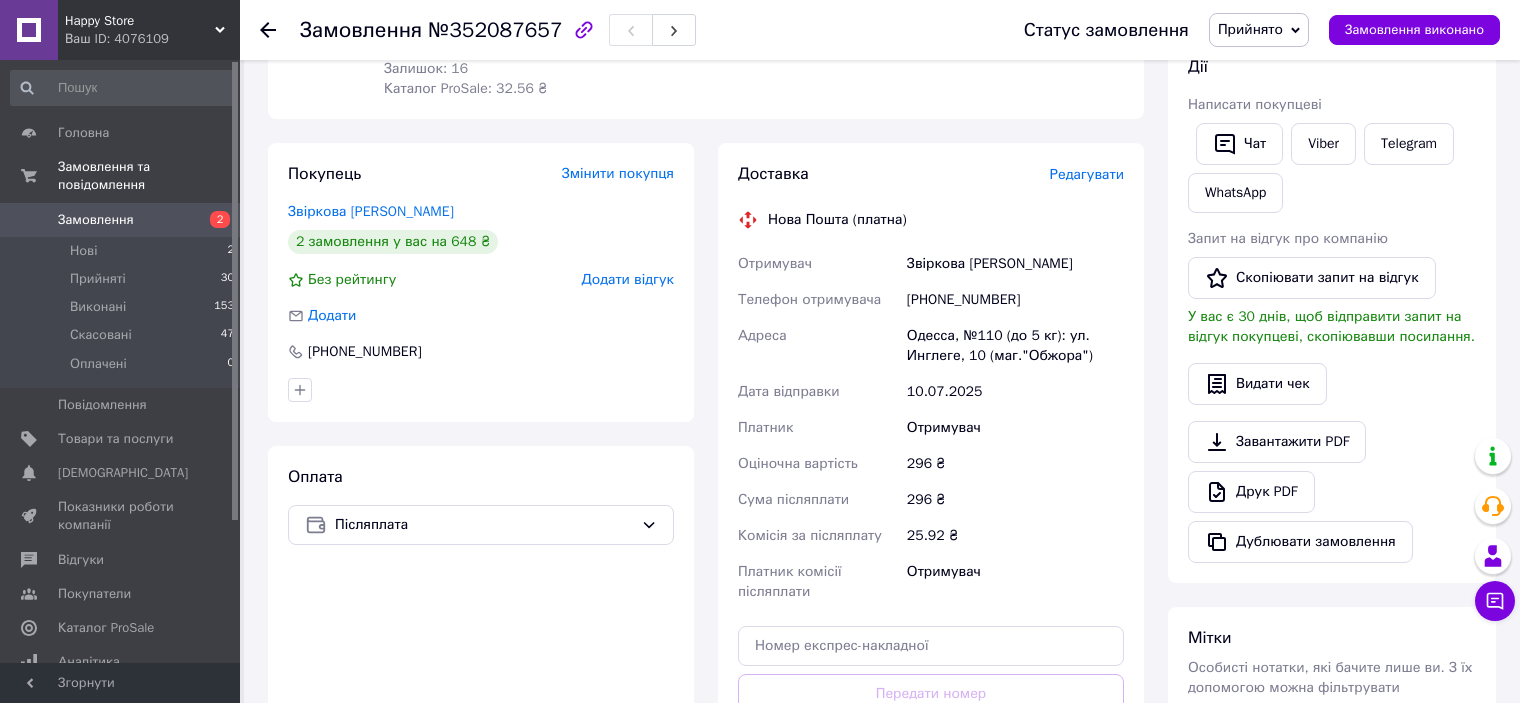 scroll, scrollTop: 500, scrollLeft: 0, axis: vertical 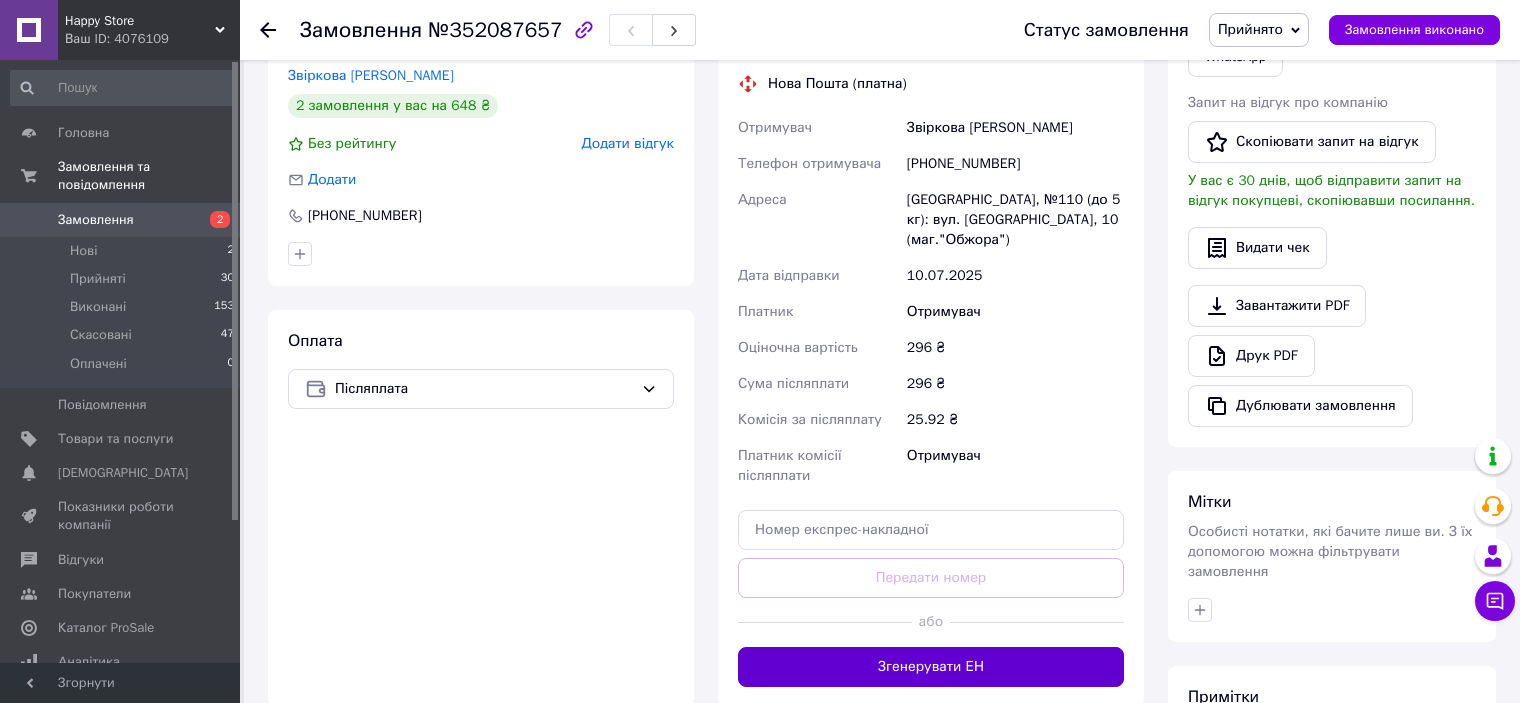 click on "Згенерувати ЕН" at bounding box center (931, 667) 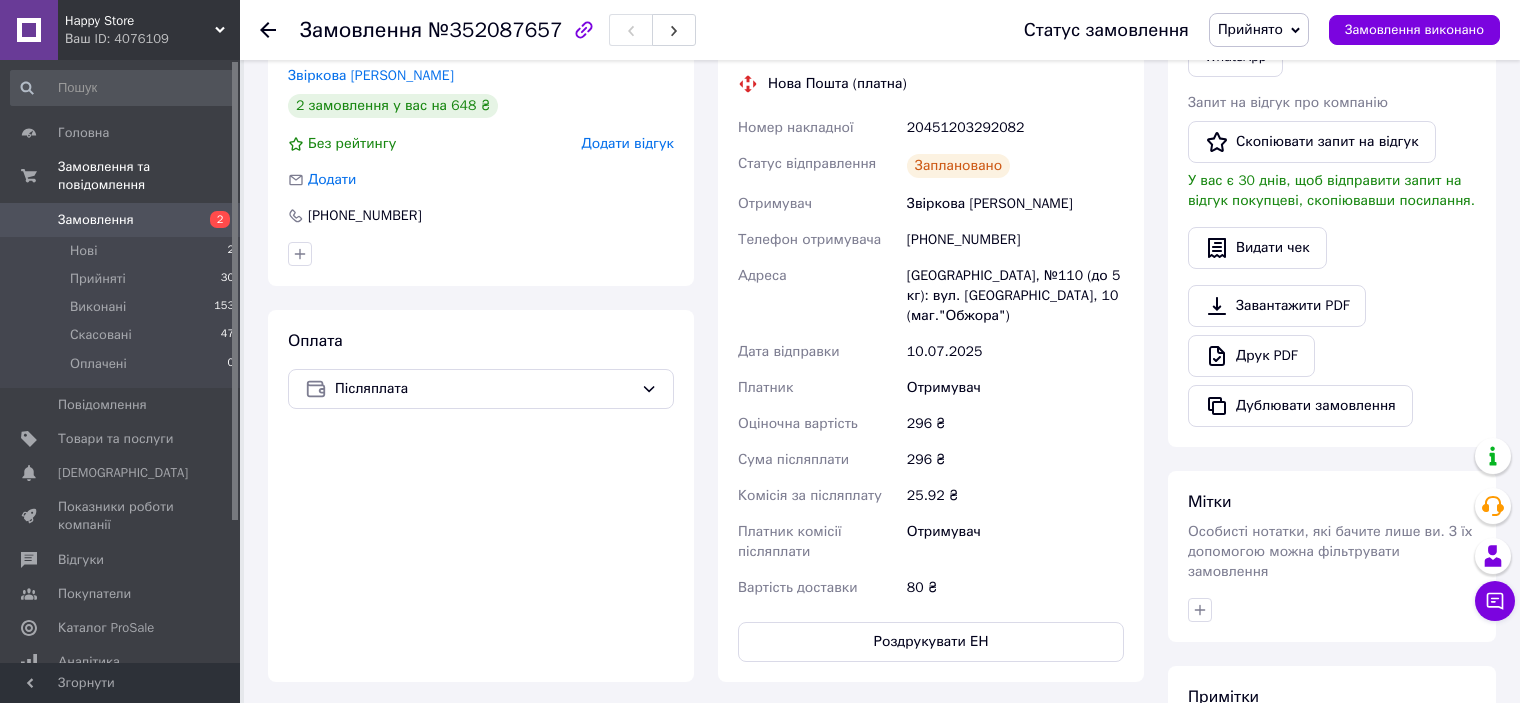 click on "Замовлення" at bounding box center (121, 220) 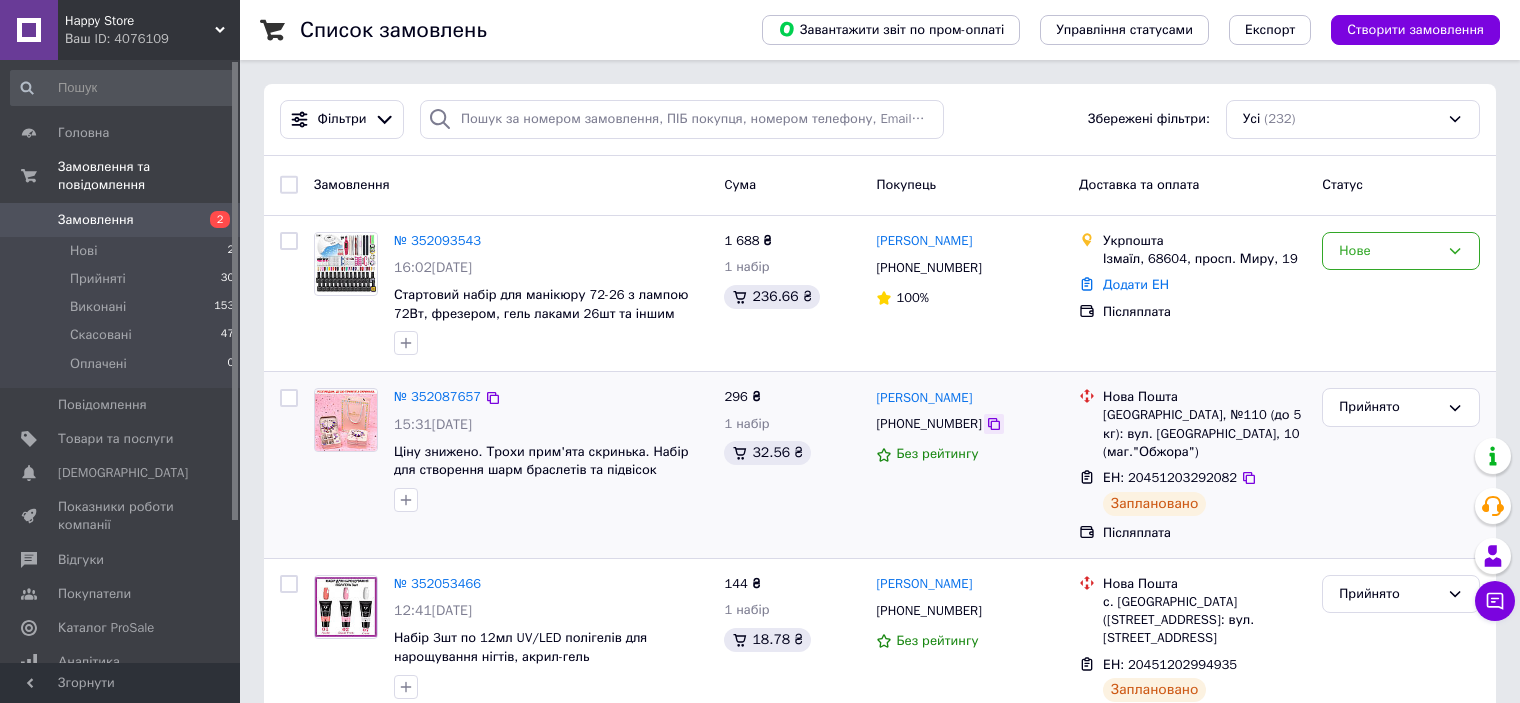 click 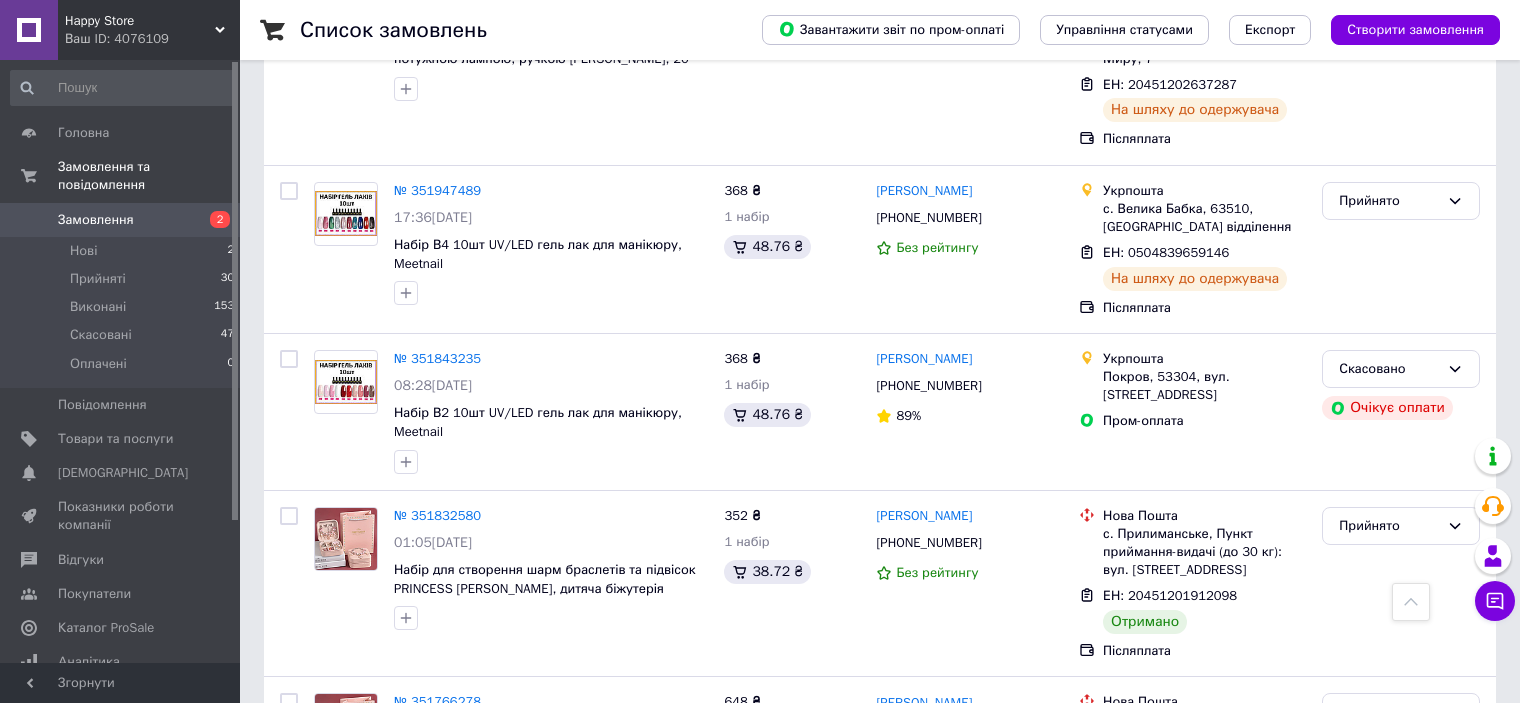scroll, scrollTop: 2600, scrollLeft: 0, axis: vertical 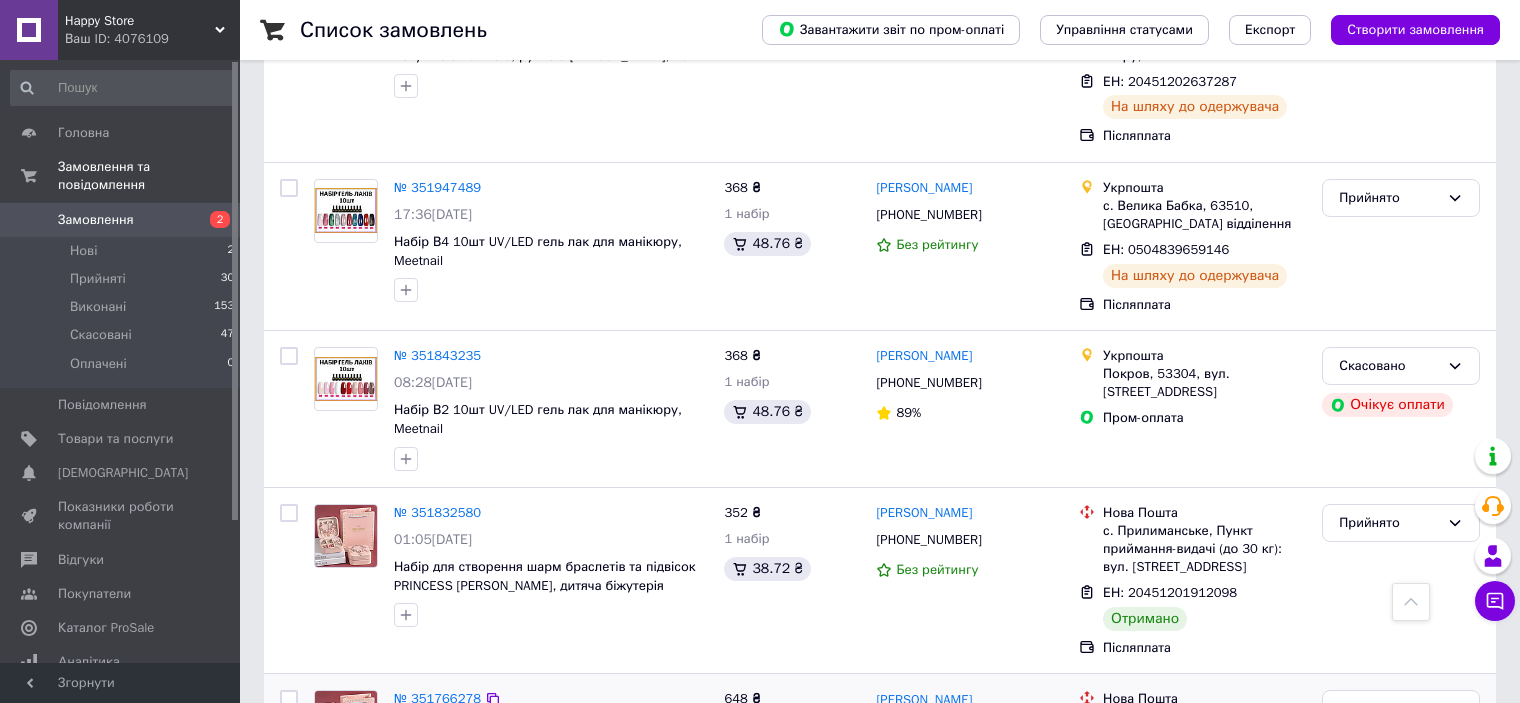 click 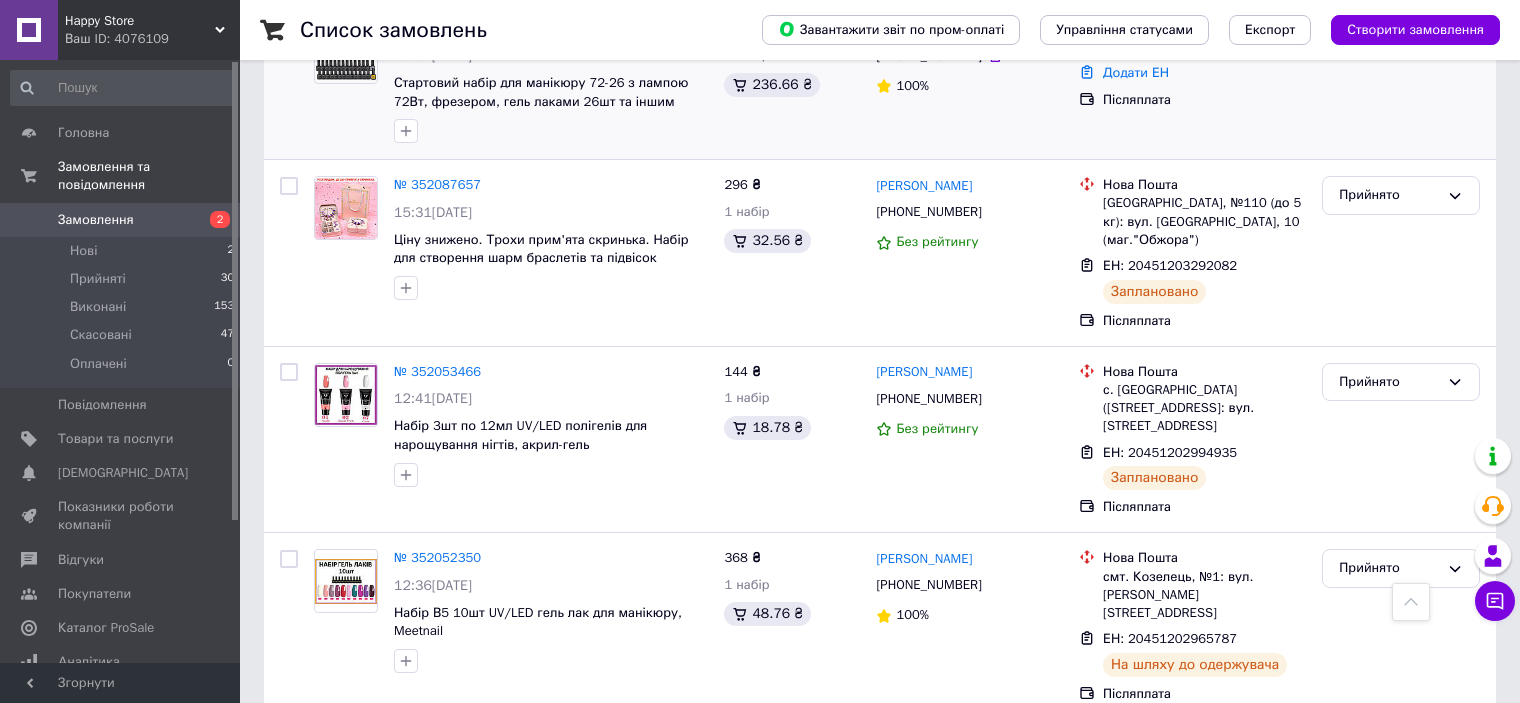 scroll, scrollTop: 0, scrollLeft: 0, axis: both 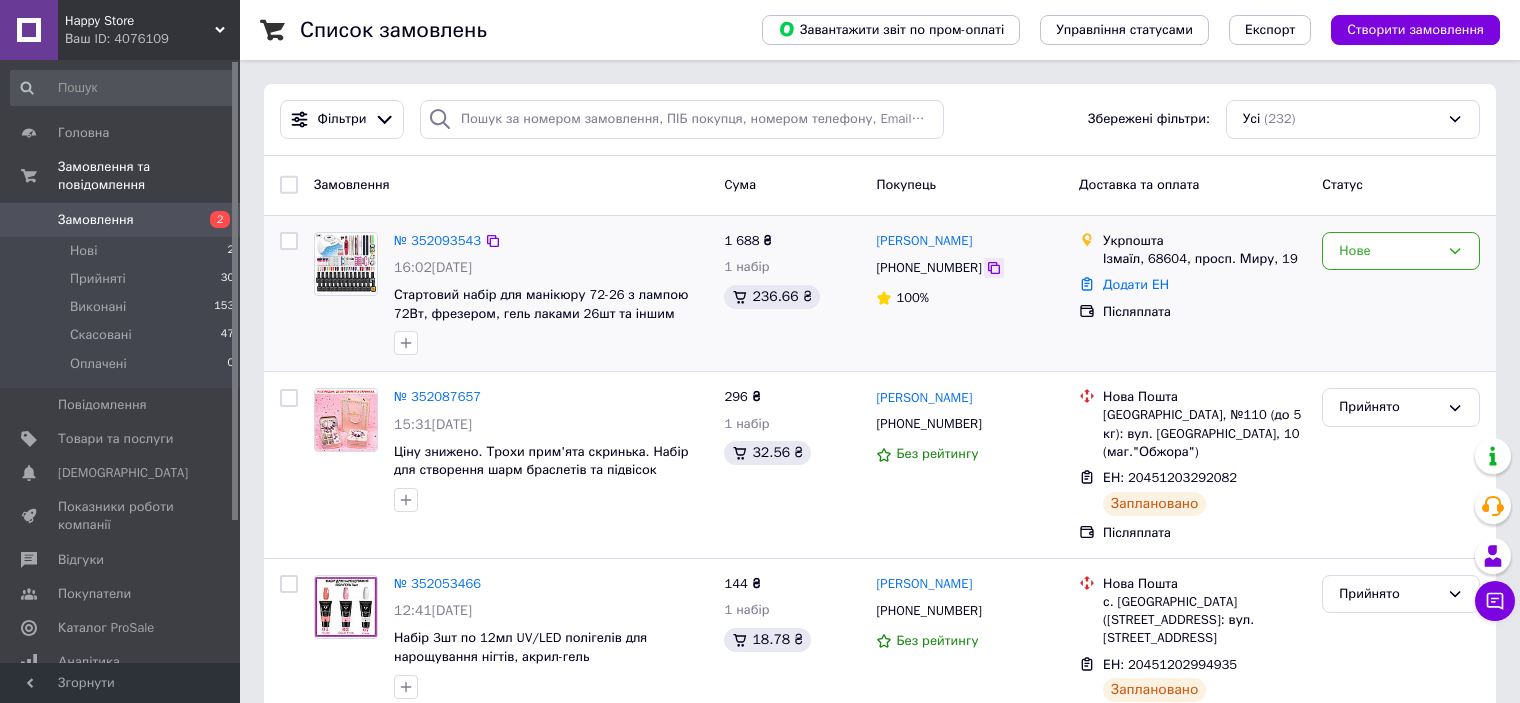 click 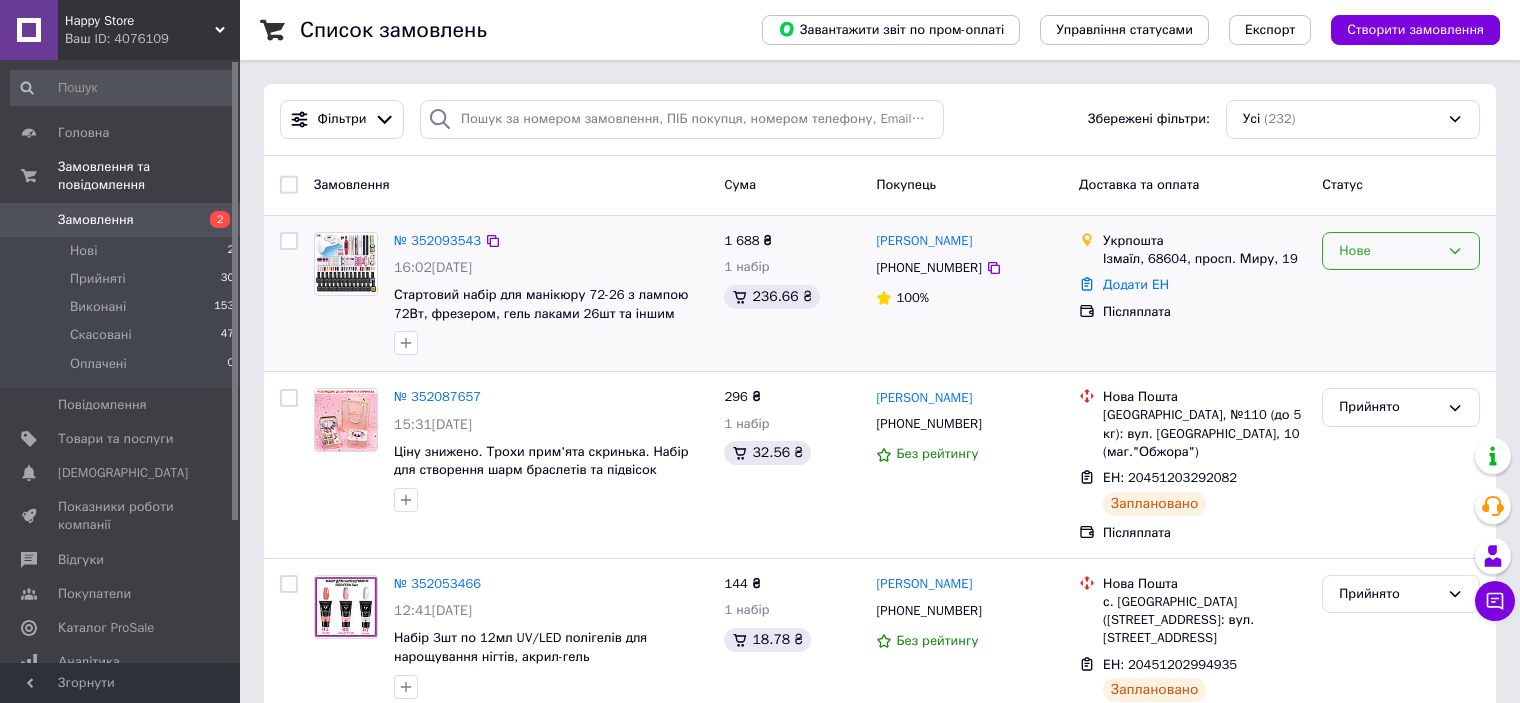 click on "Нове" at bounding box center [1389, 251] 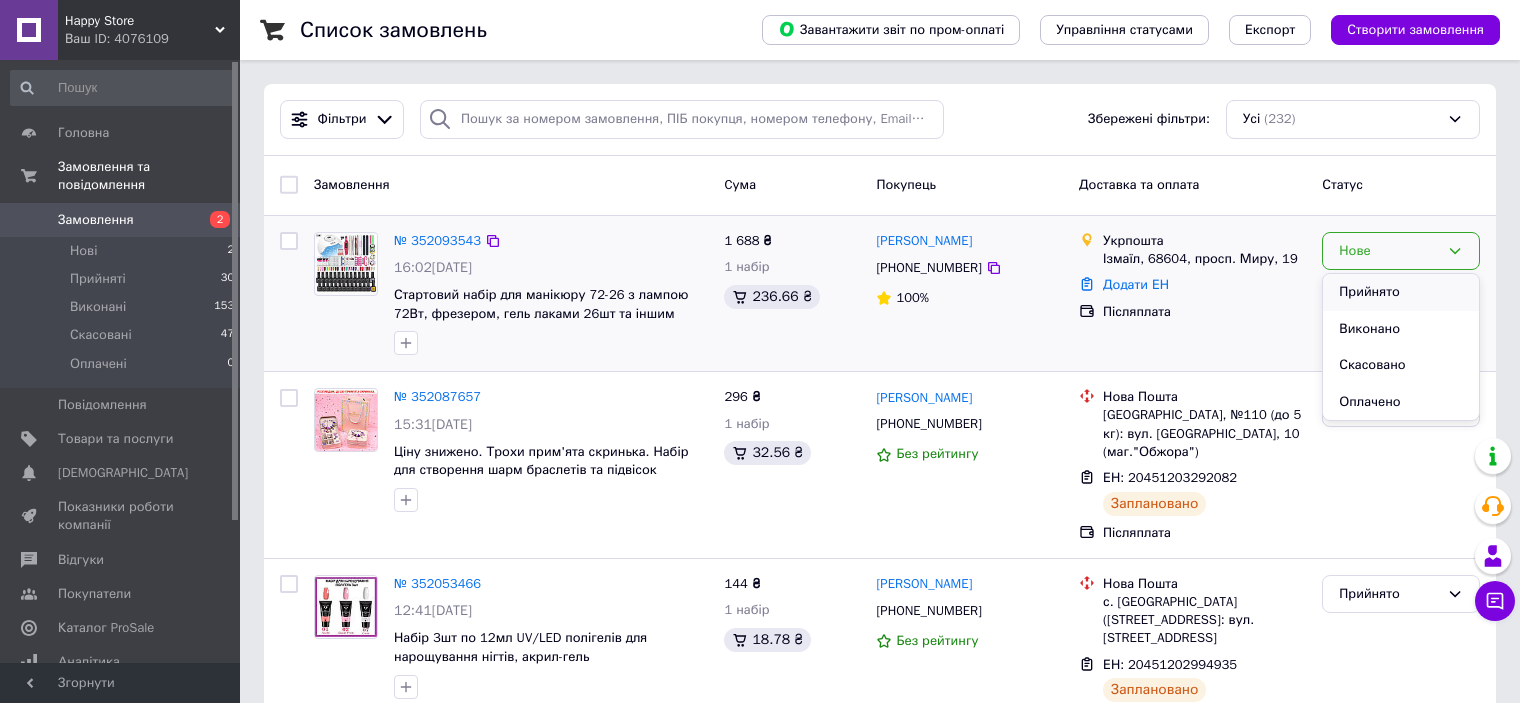 click on "Прийнято" at bounding box center [1401, 292] 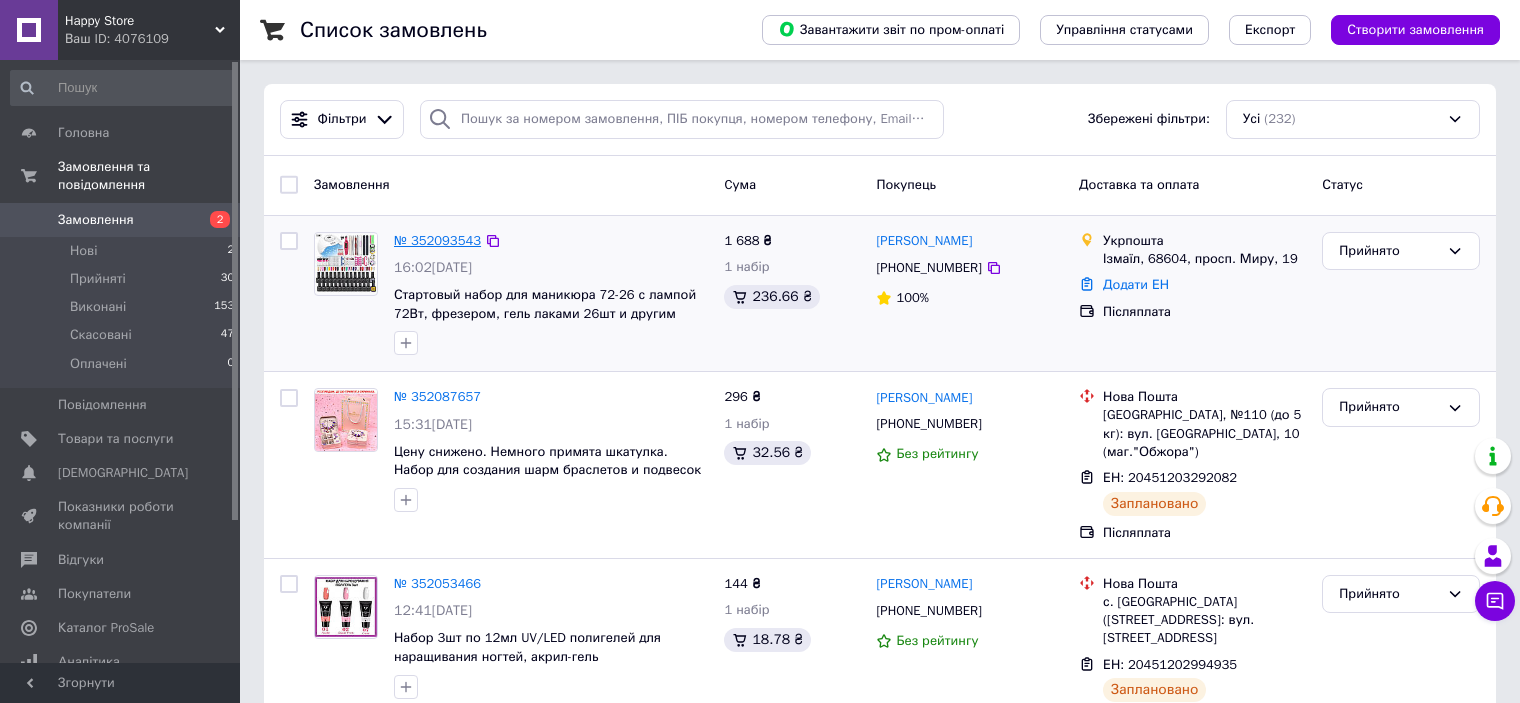 click on "№ 352093543" at bounding box center [437, 240] 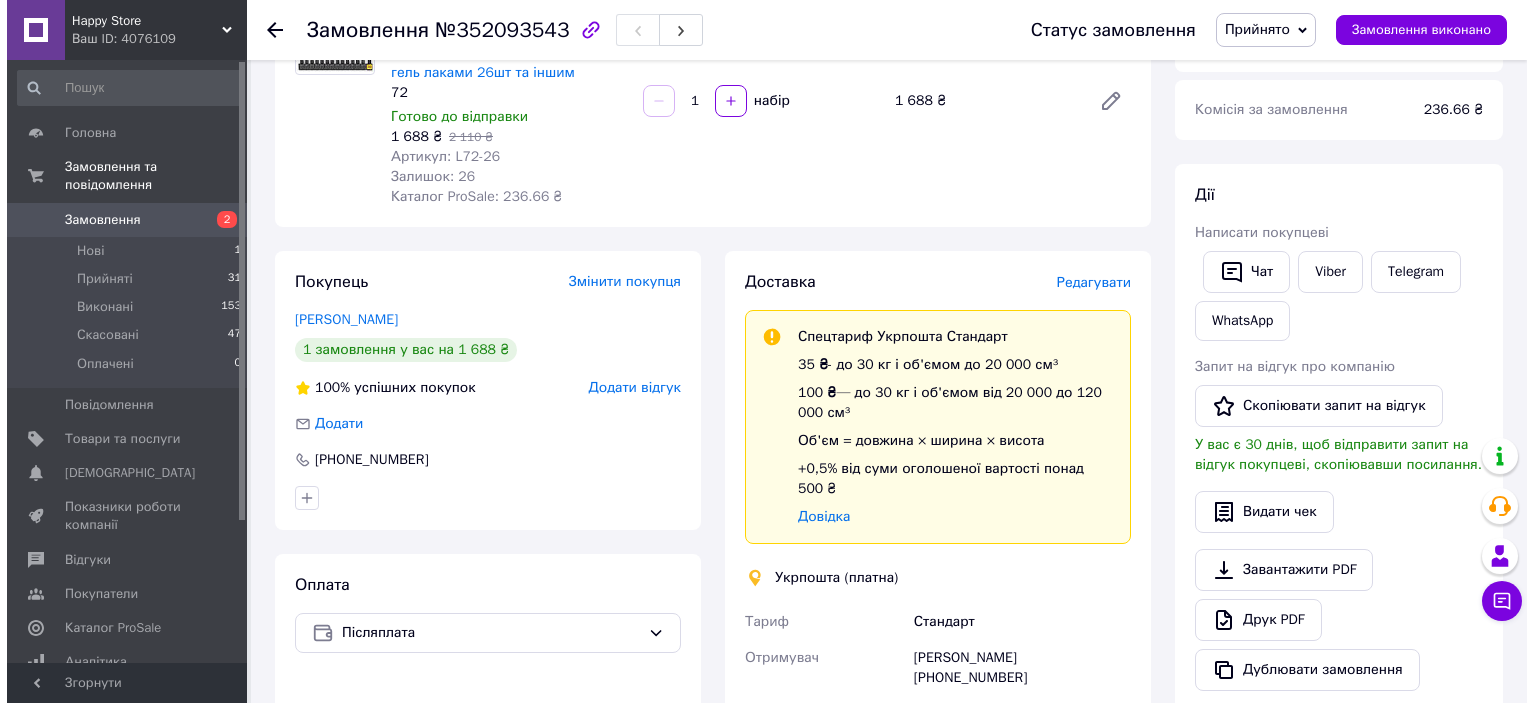 scroll, scrollTop: 100, scrollLeft: 0, axis: vertical 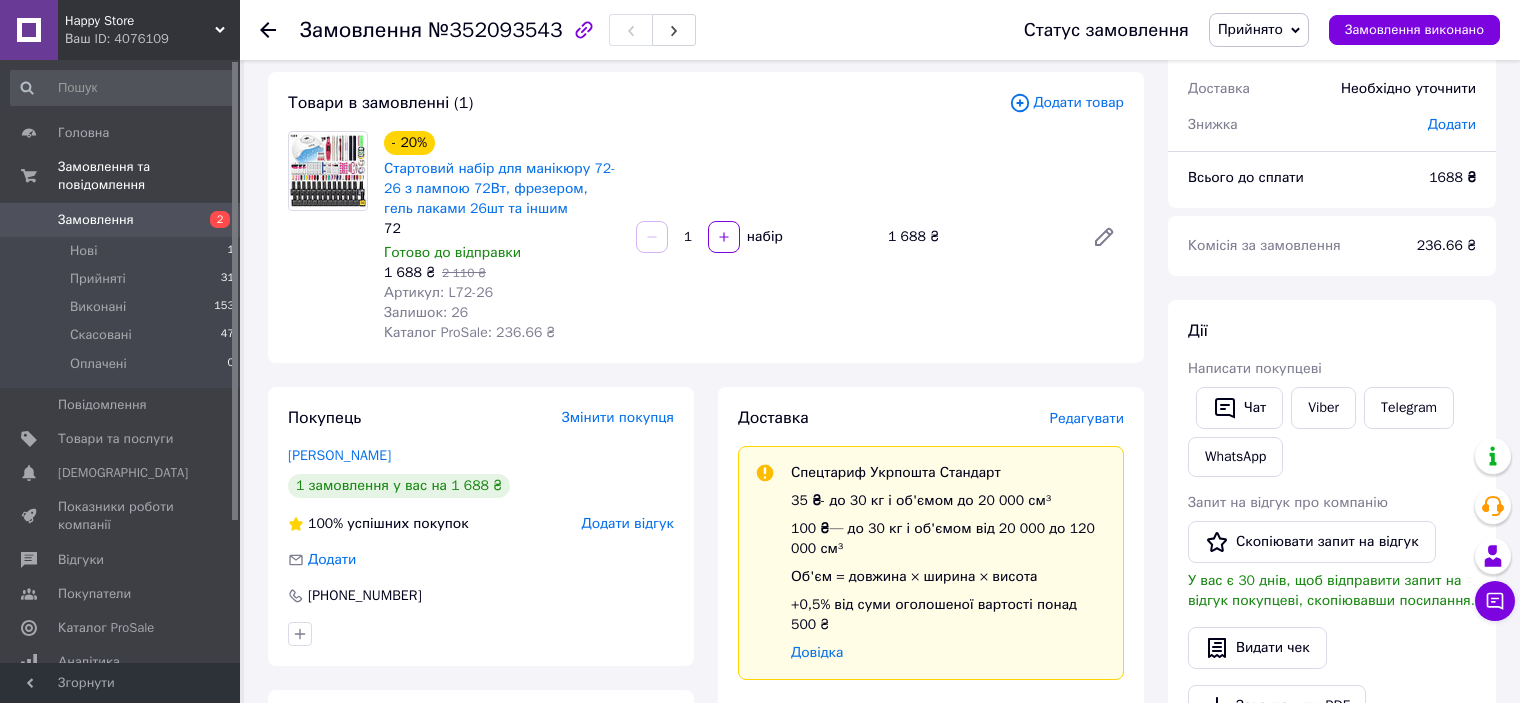 click on "Редагувати" at bounding box center [1087, 418] 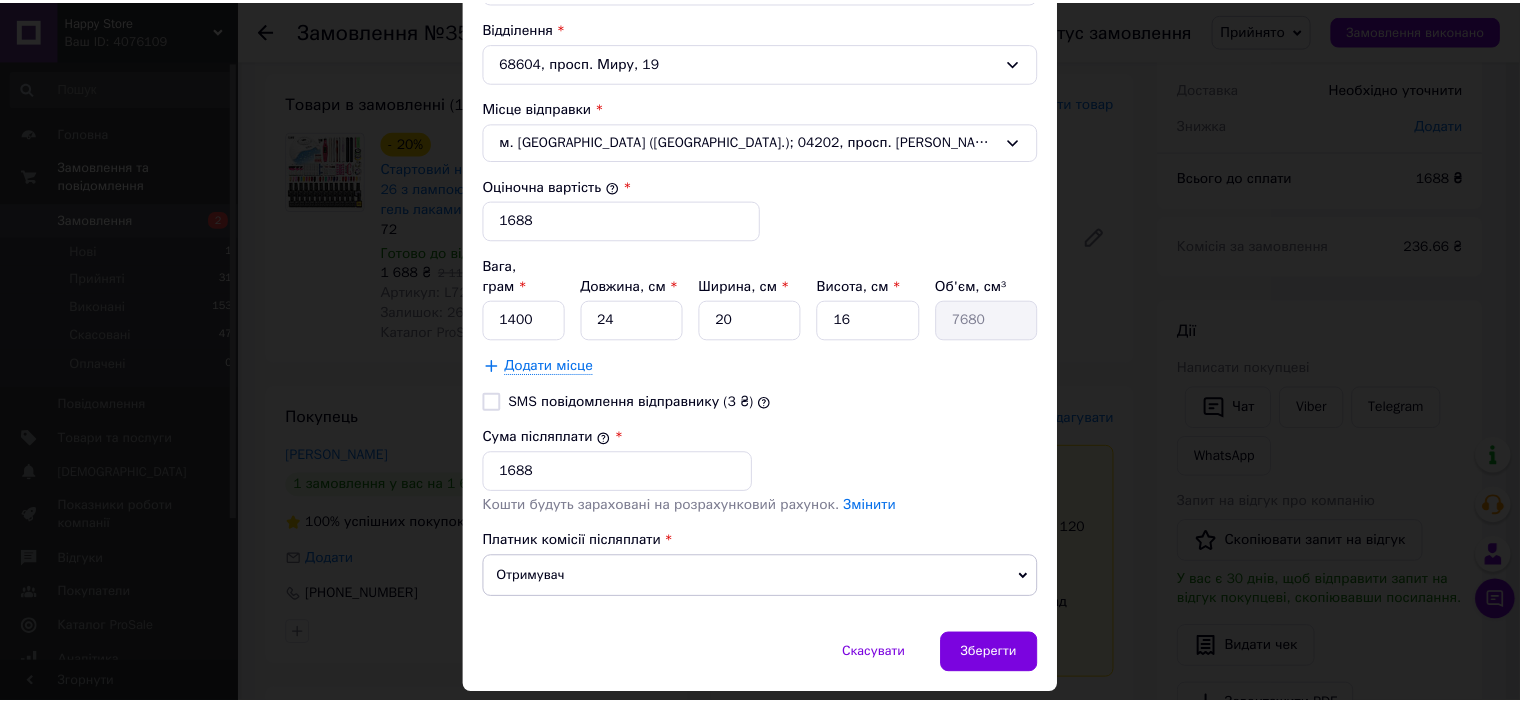 scroll, scrollTop: 728, scrollLeft: 0, axis: vertical 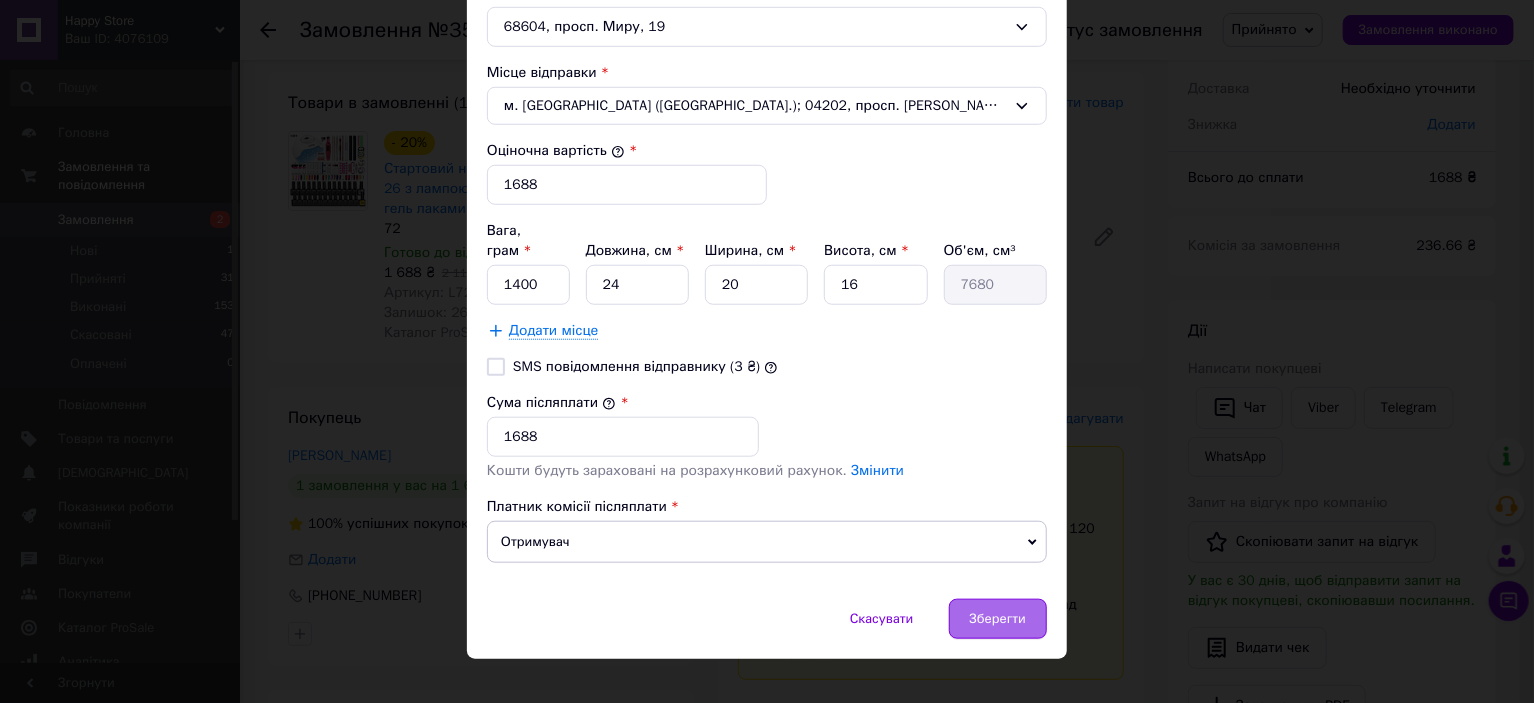 click on "Зберегти" at bounding box center [998, 619] 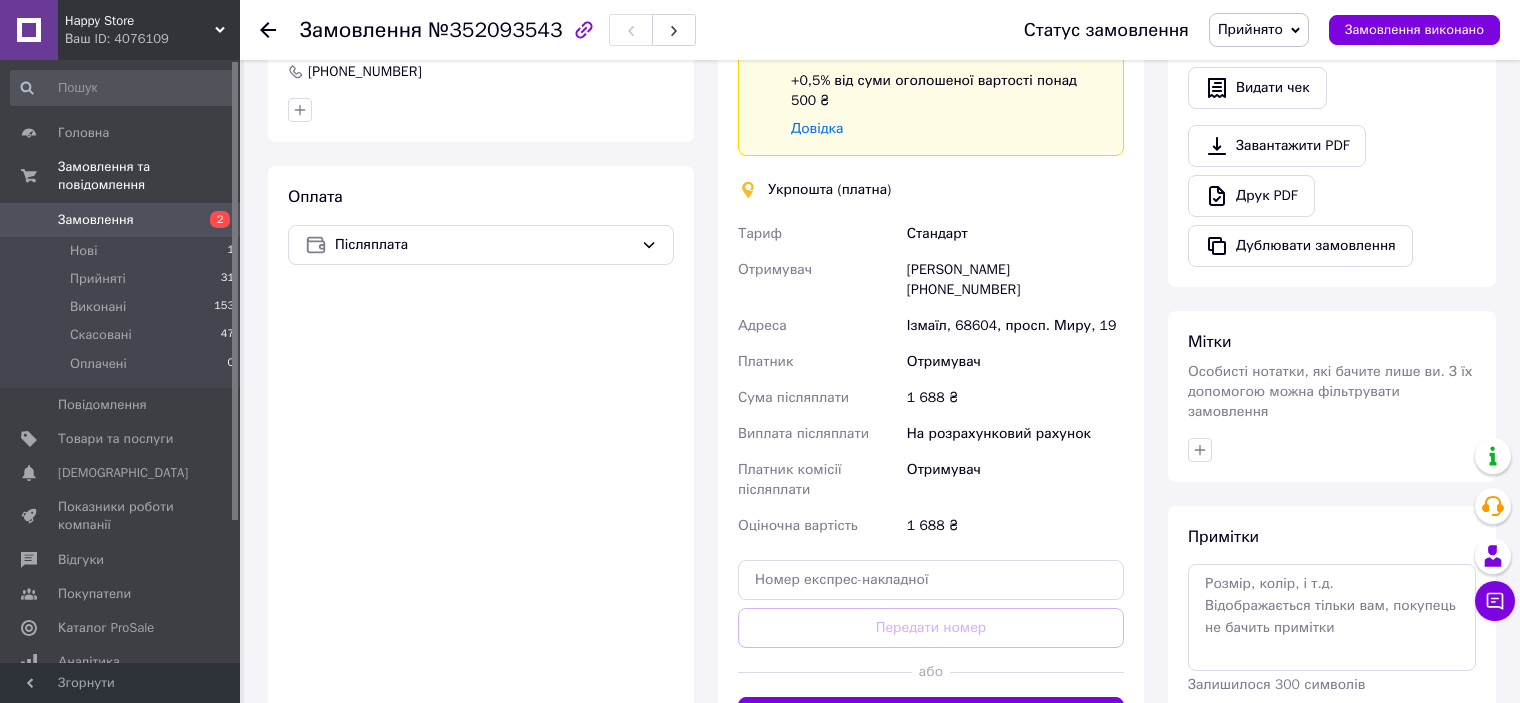 scroll, scrollTop: 700, scrollLeft: 0, axis: vertical 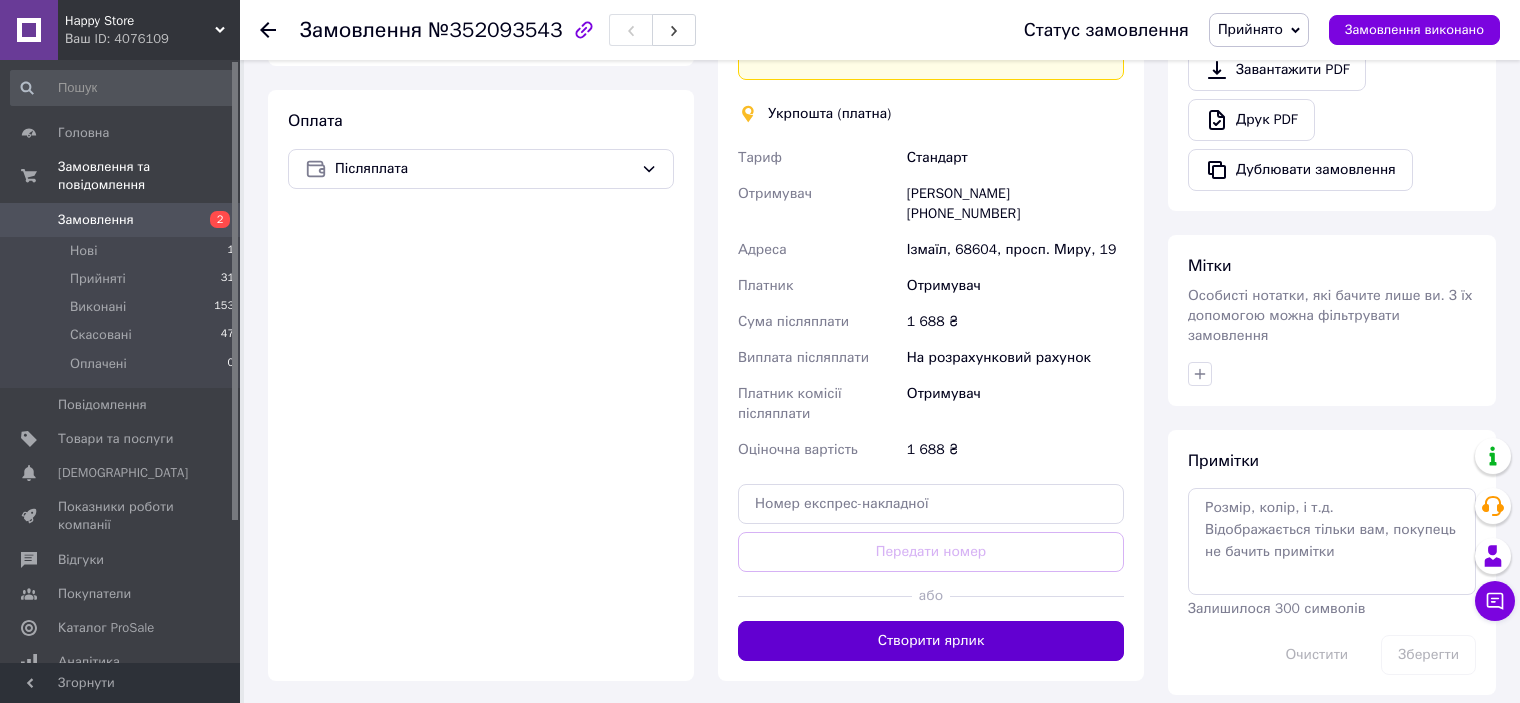 click on "Створити ярлик" at bounding box center (931, 641) 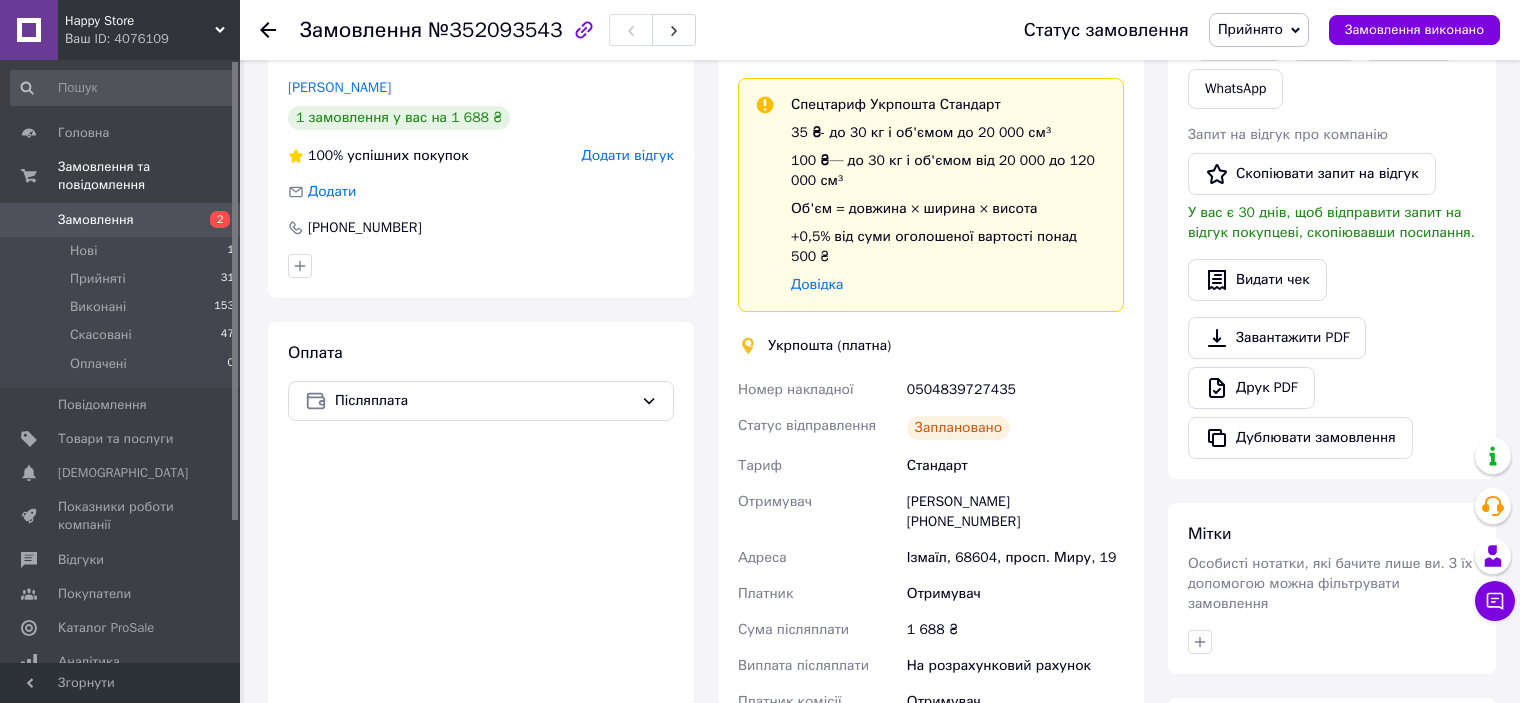 scroll, scrollTop: 400, scrollLeft: 0, axis: vertical 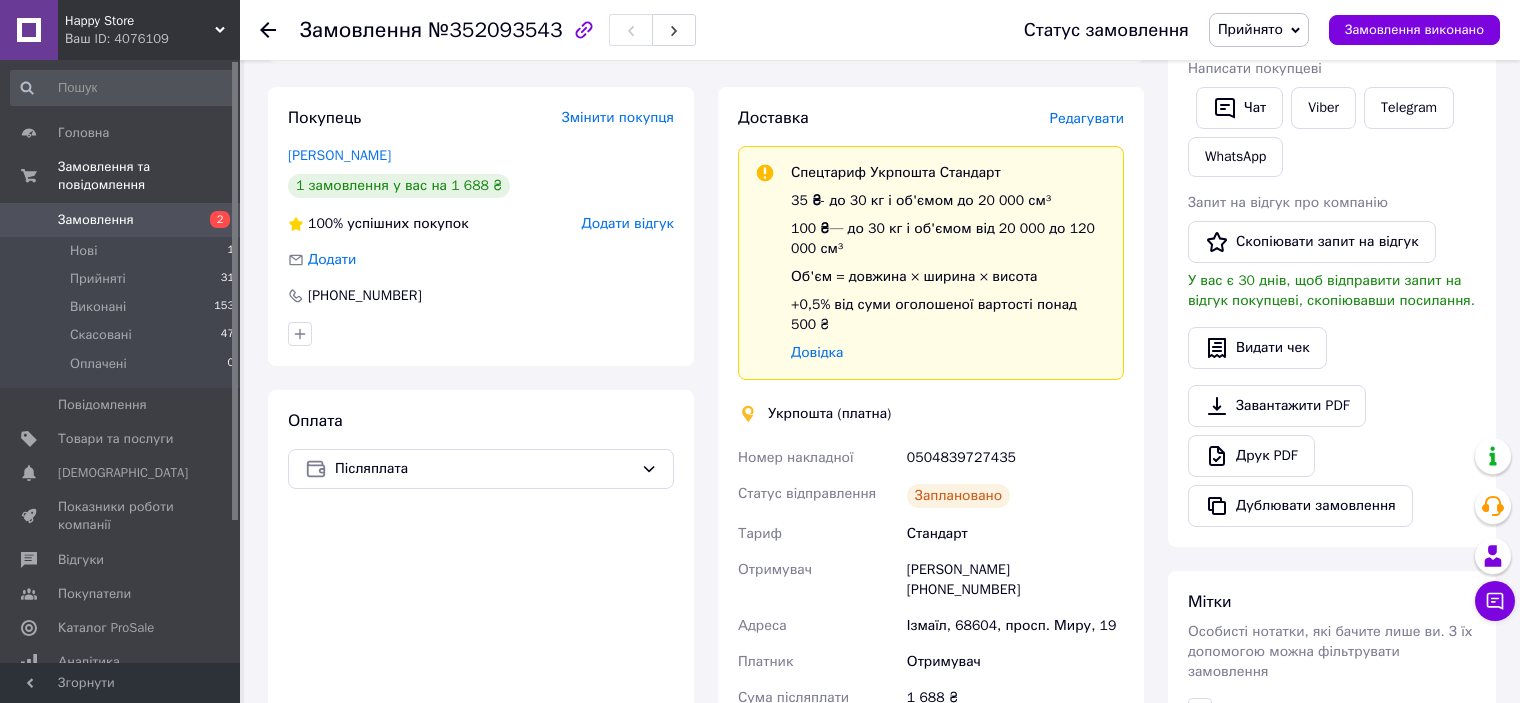 click on "Замовлення" at bounding box center [121, 220] 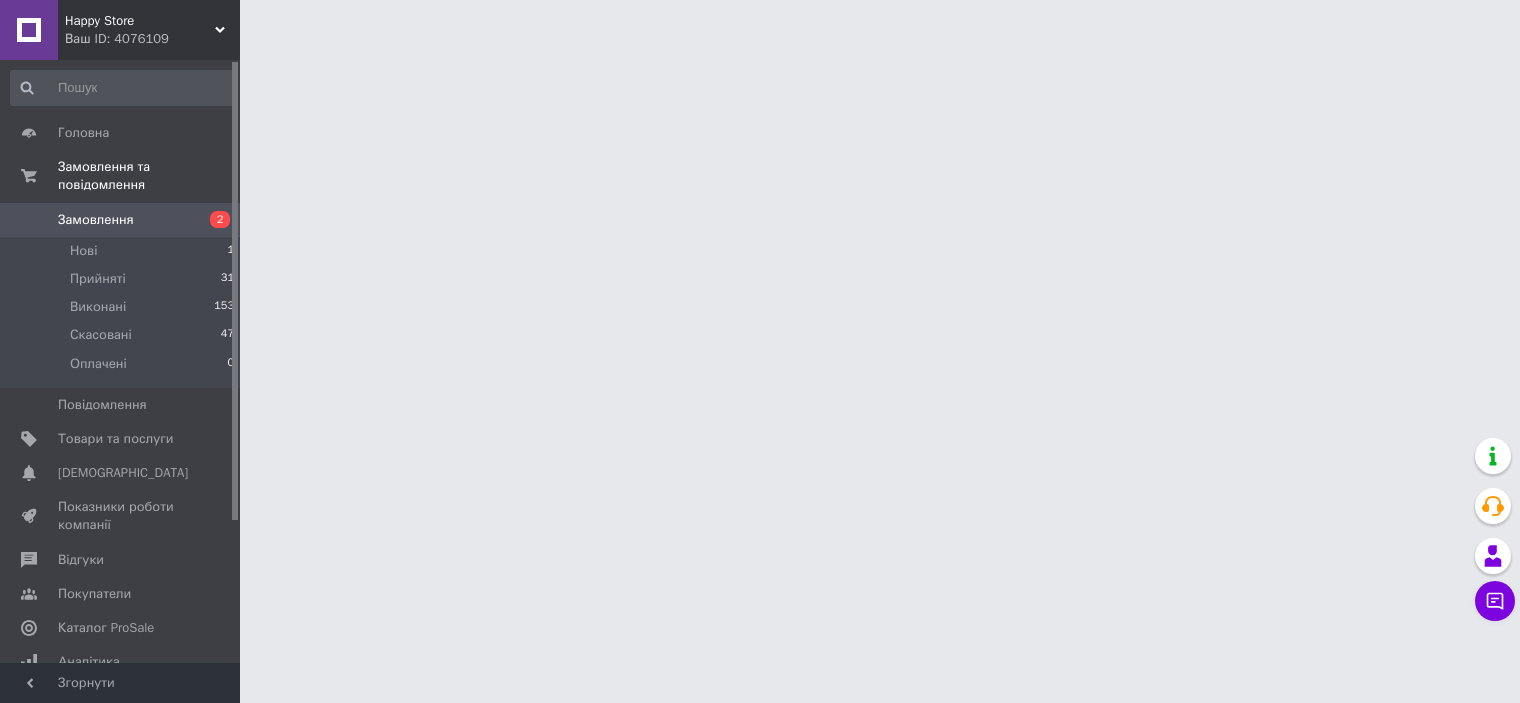 scroll, scrollTop: 0, scrollLeft: 0, axis: both 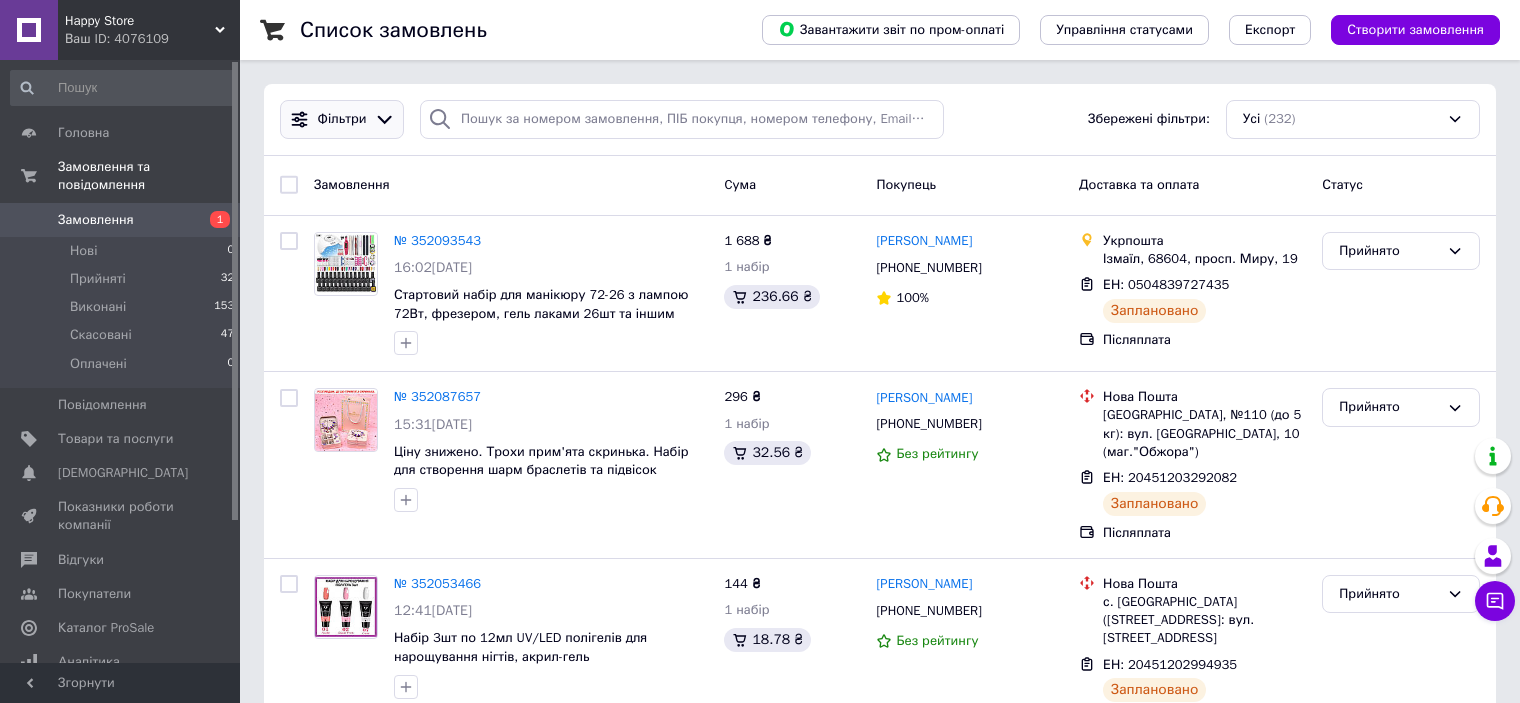 click at bounding box center (384, 119) 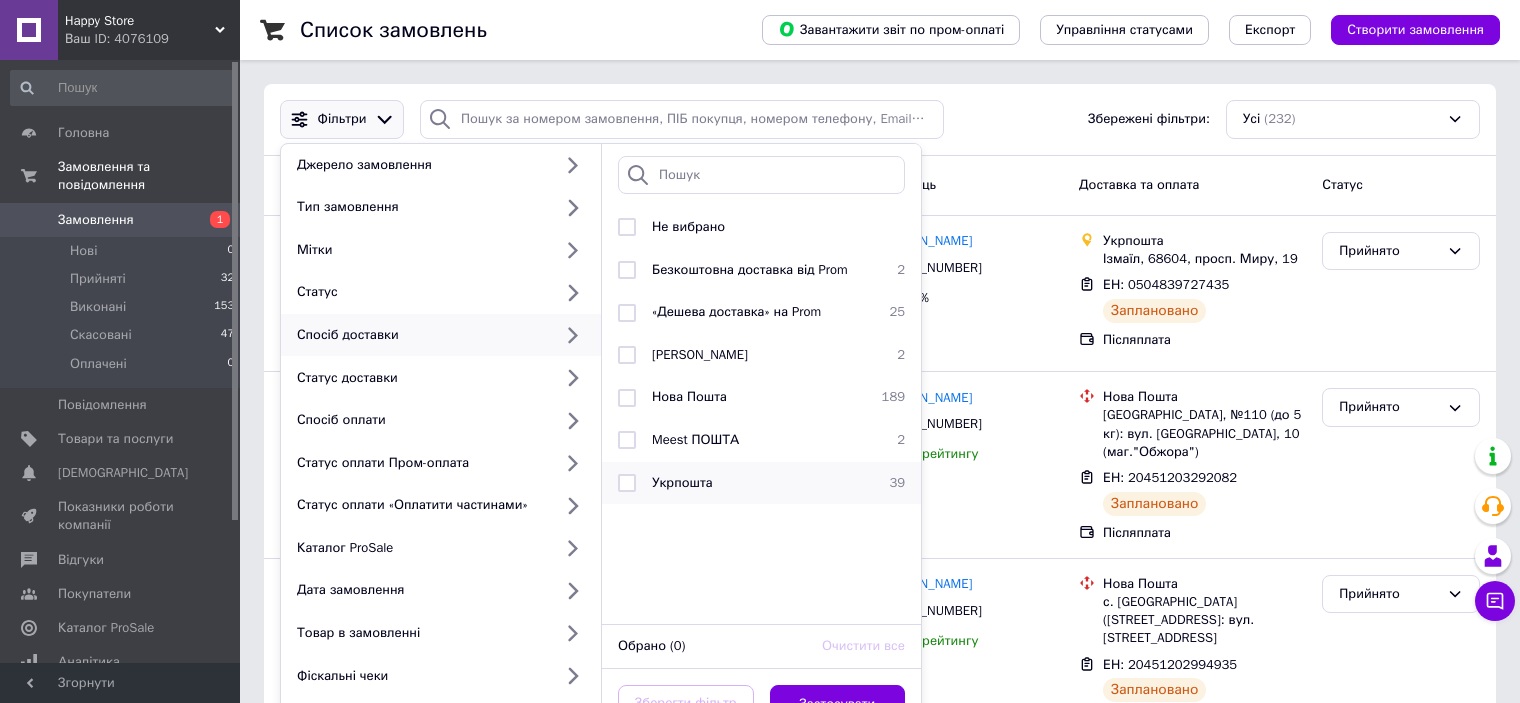 click at bounding box center (627, 483) 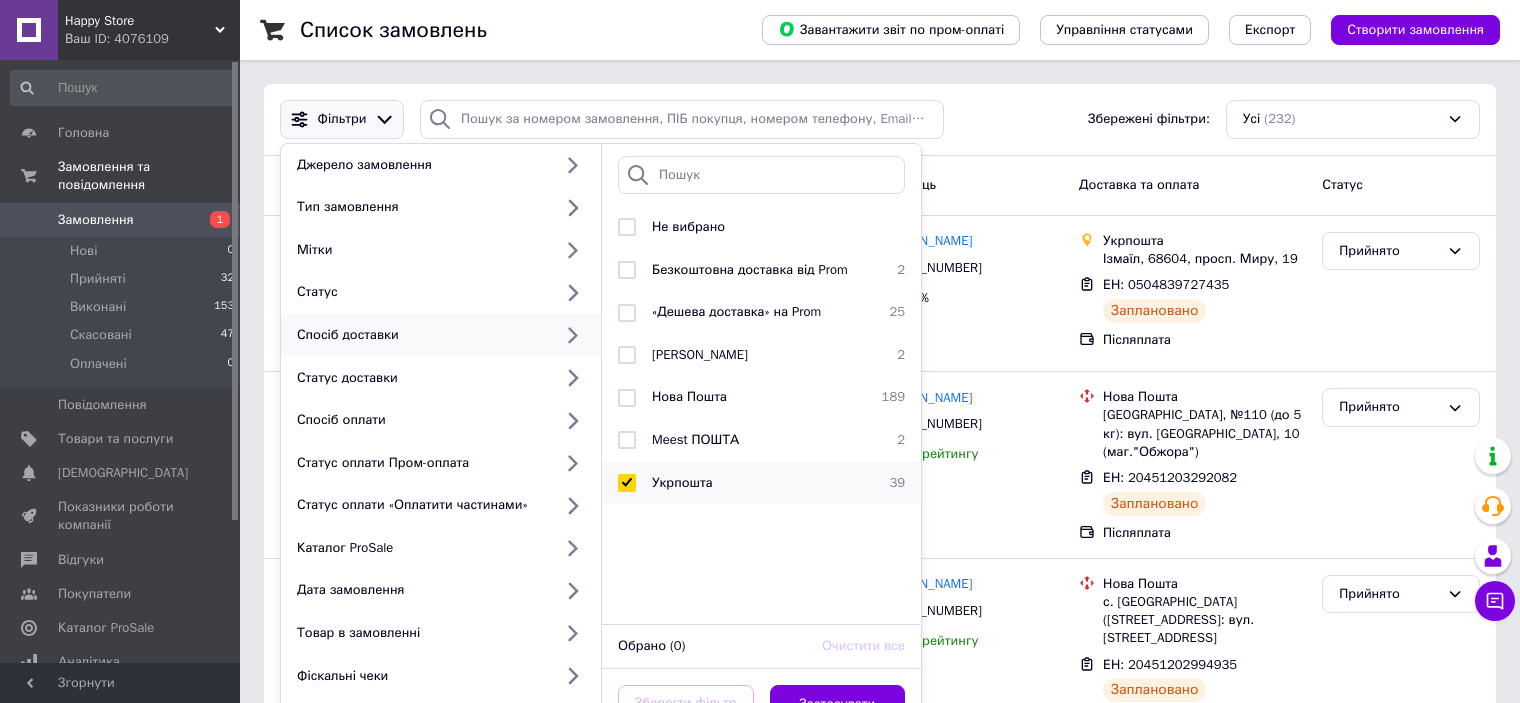 checkbox on "true" 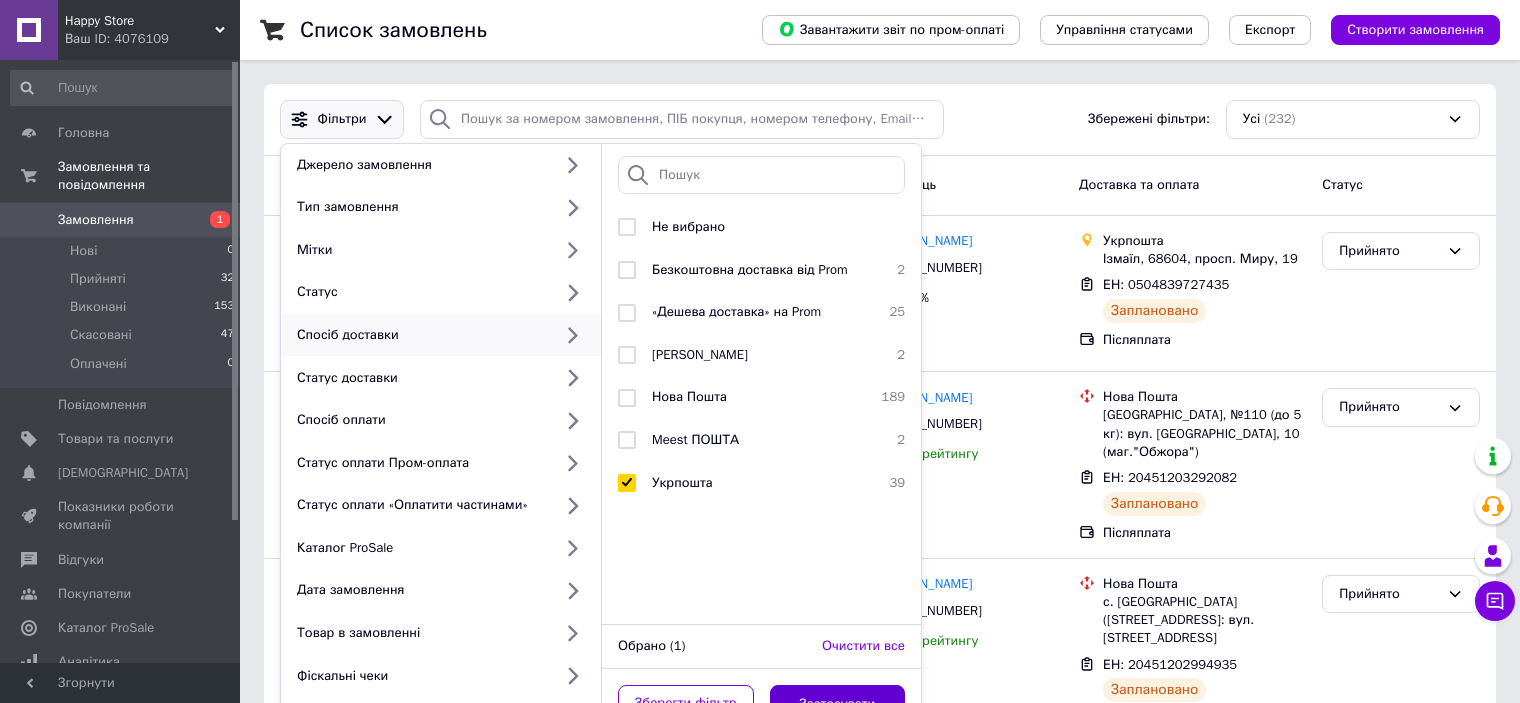 click on "Застосувати" at bounding box center [838, 704] 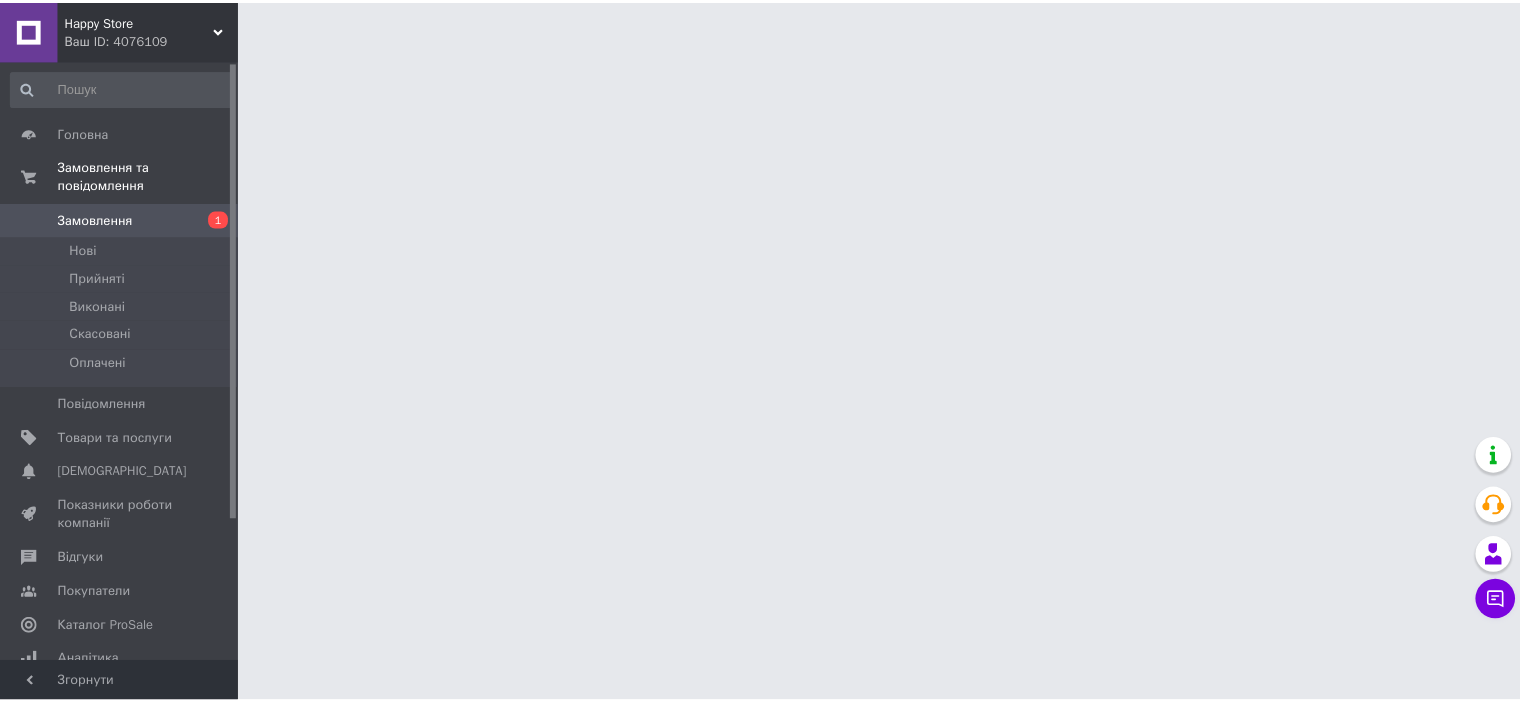 scroll, scrollTop: 0, scrollLeft: 0, axis: both 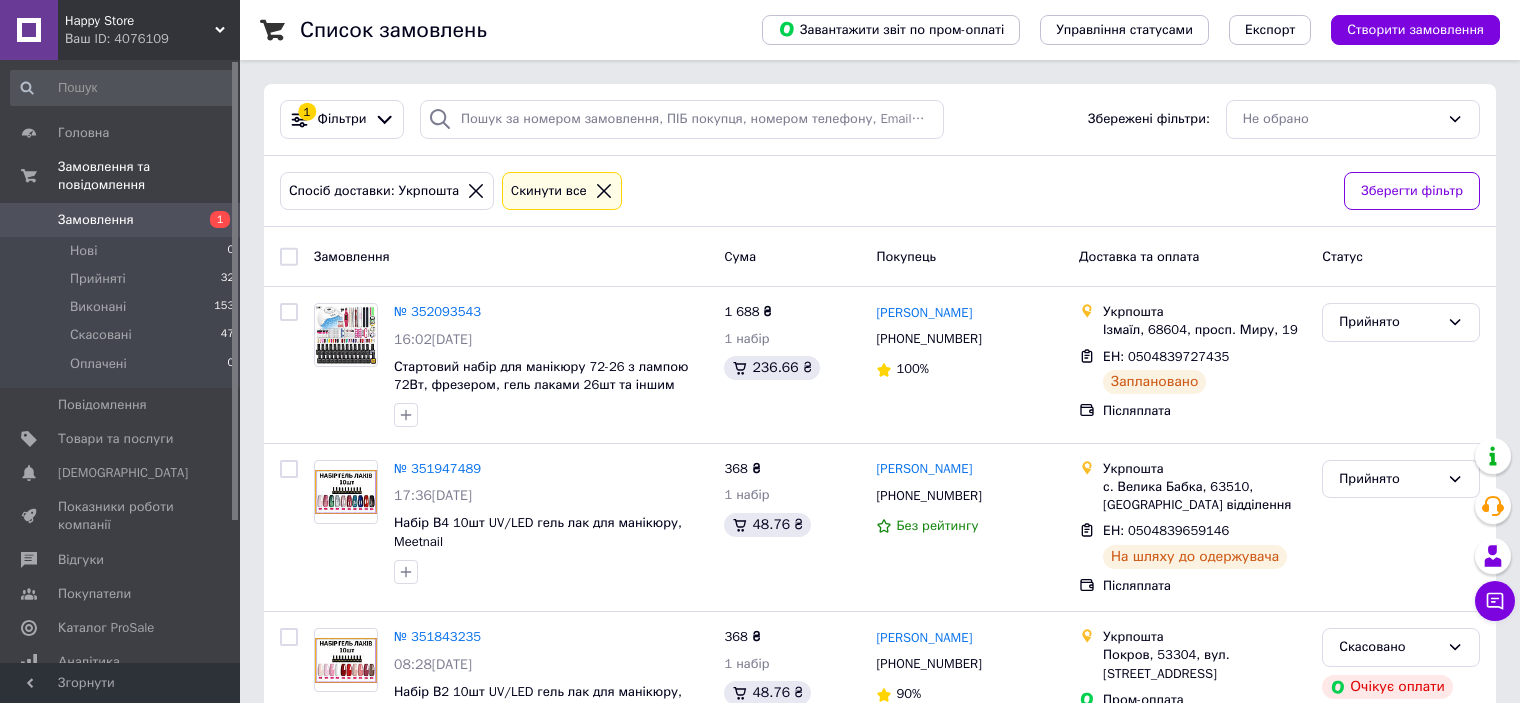 drag, startPoint x: 510, startPoint y: 118, endPoint x: 455, endPoint y: 192, distance: 92.20087 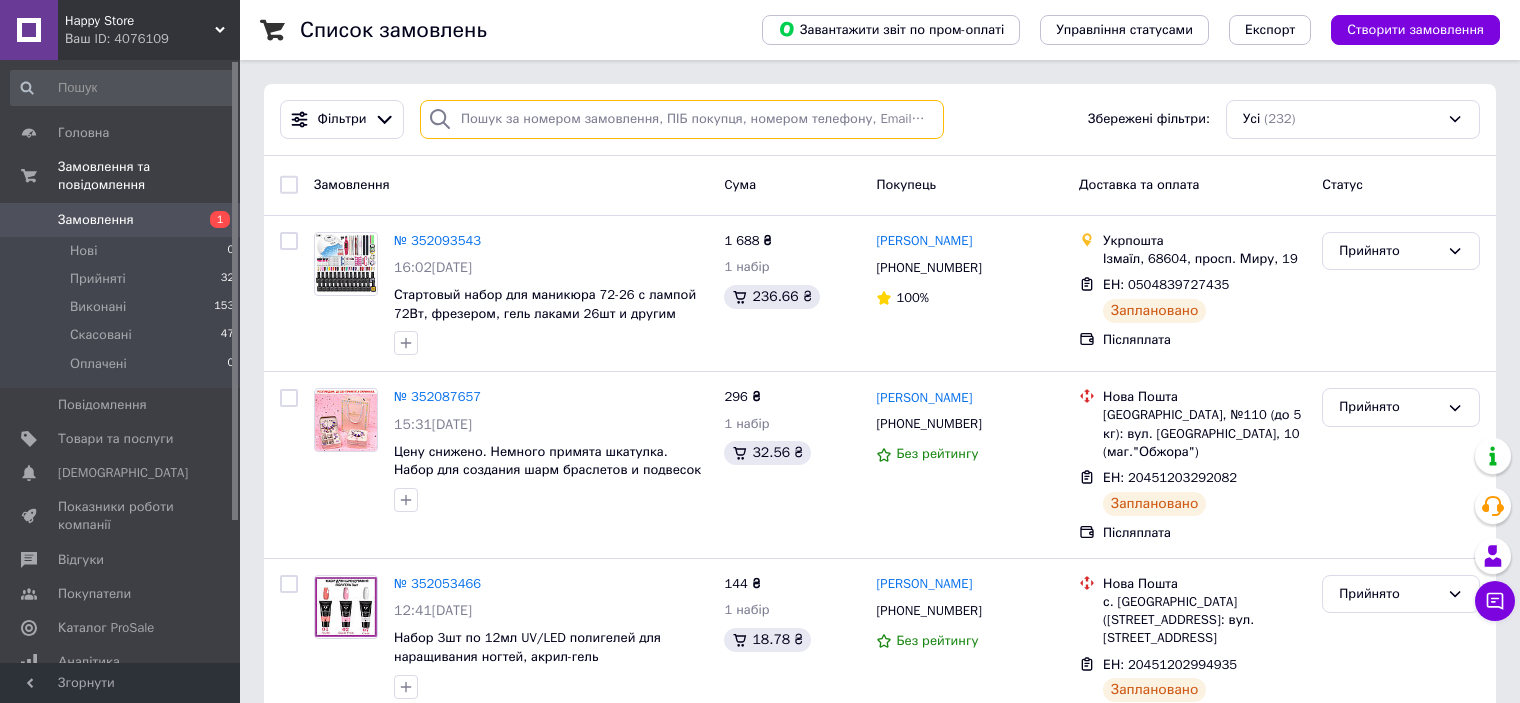 paste on "Плескач" 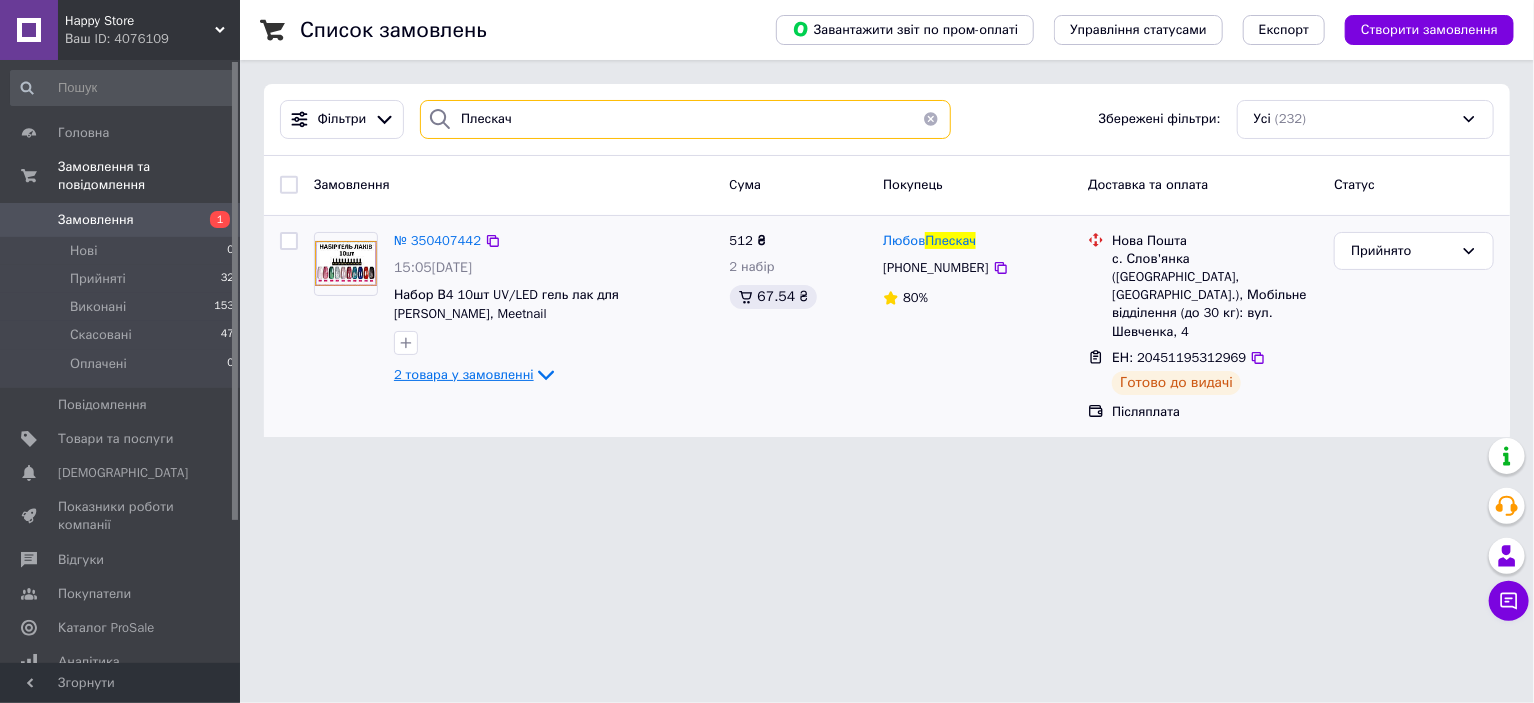 type on "Плескач" 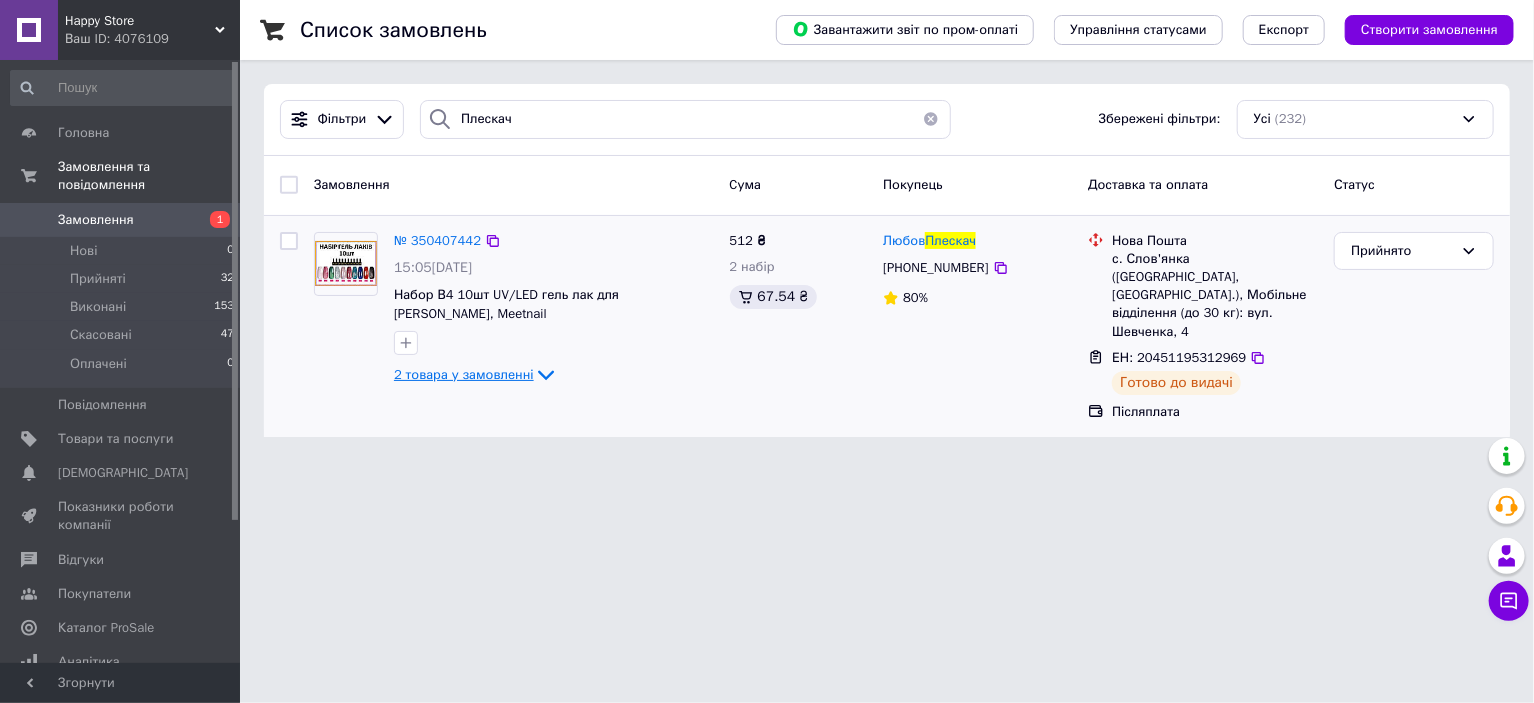 click 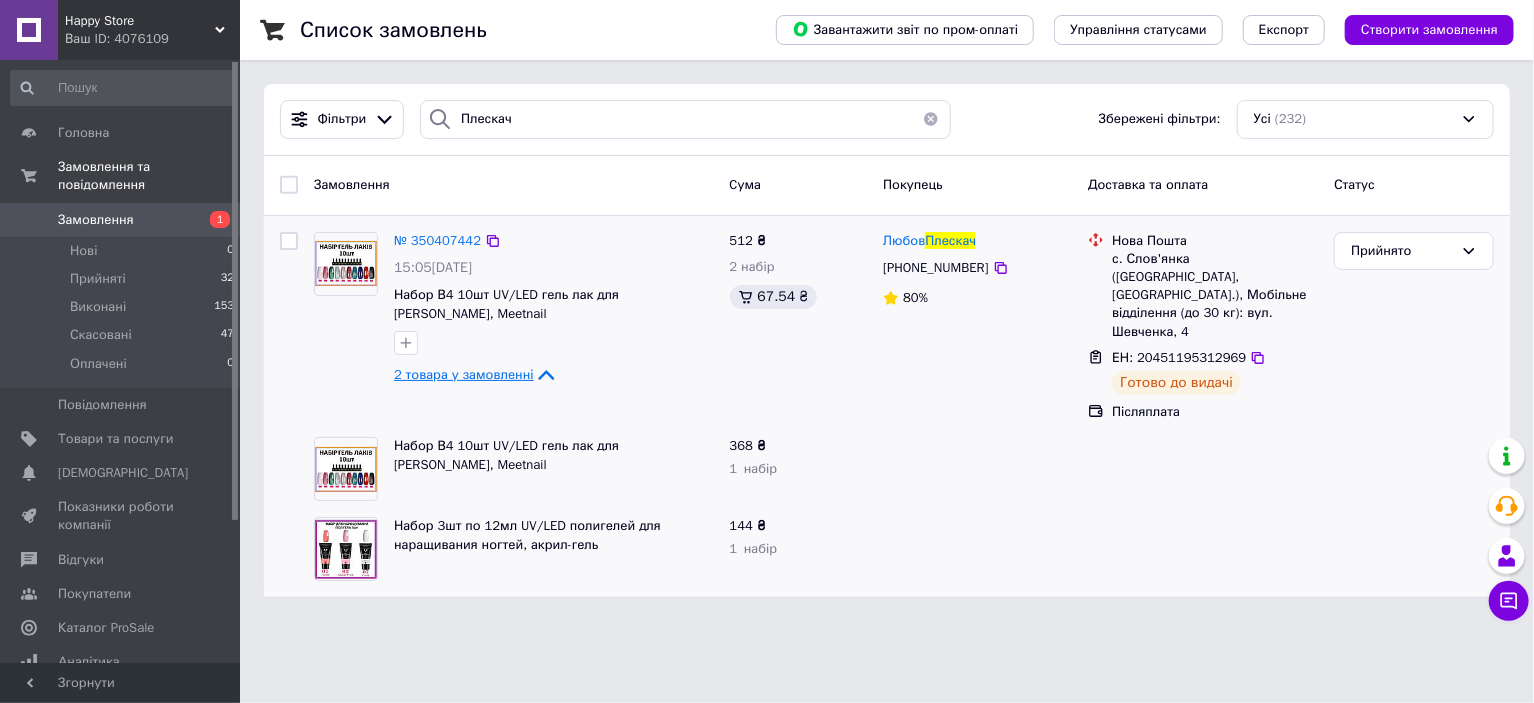 click on "Замовлення" at bounding box center [96, 220] 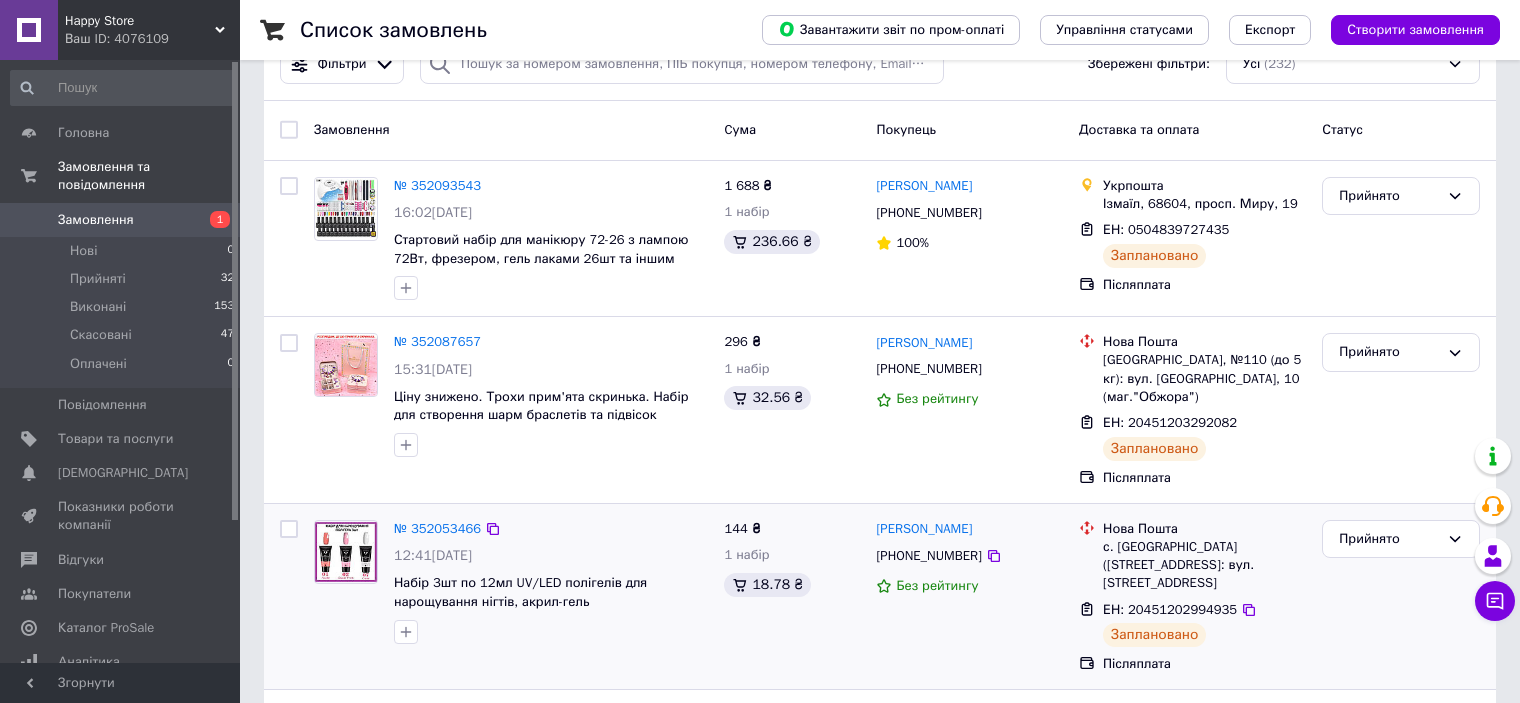 scroll, scrollTop: 0, scrollLeft: 0, axis: both 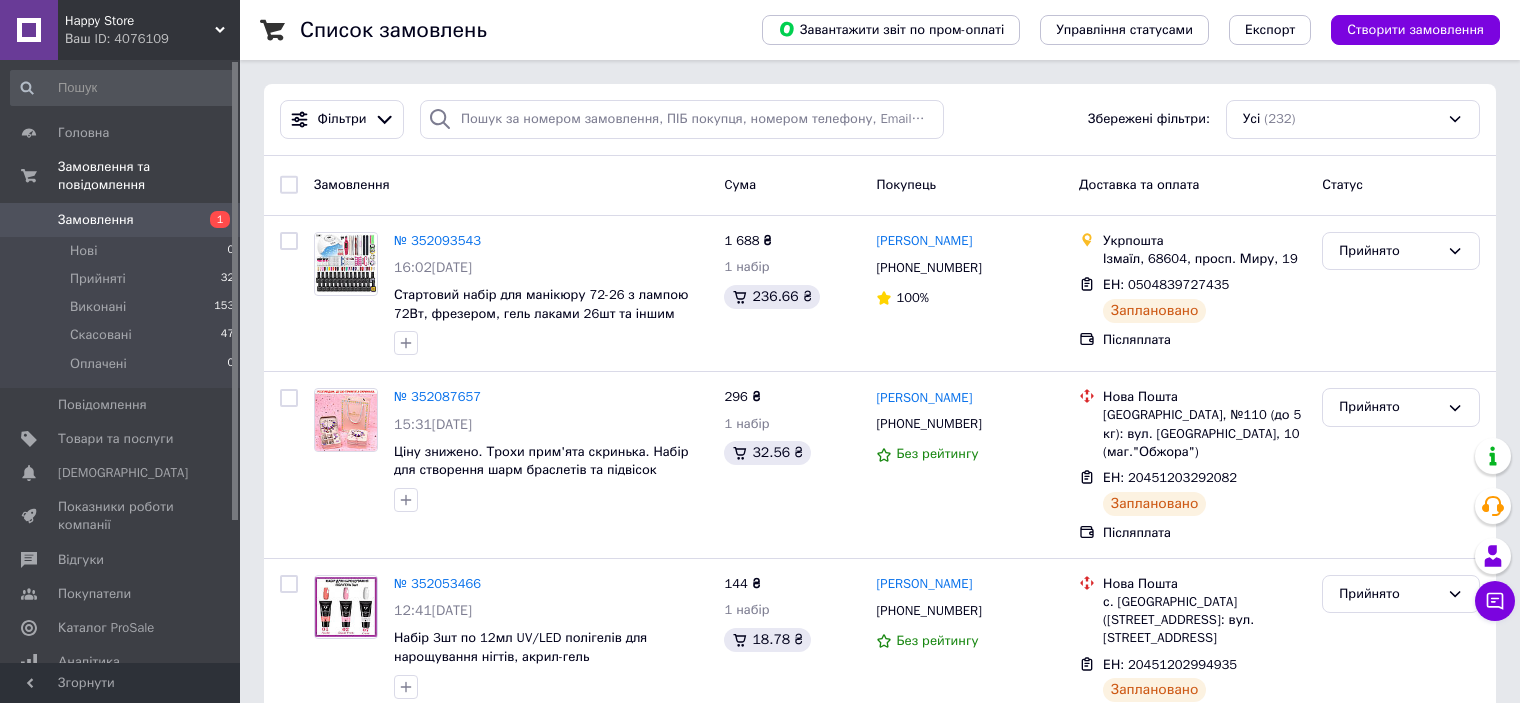 click on "Замовлення" at bounding box center (96, 220) 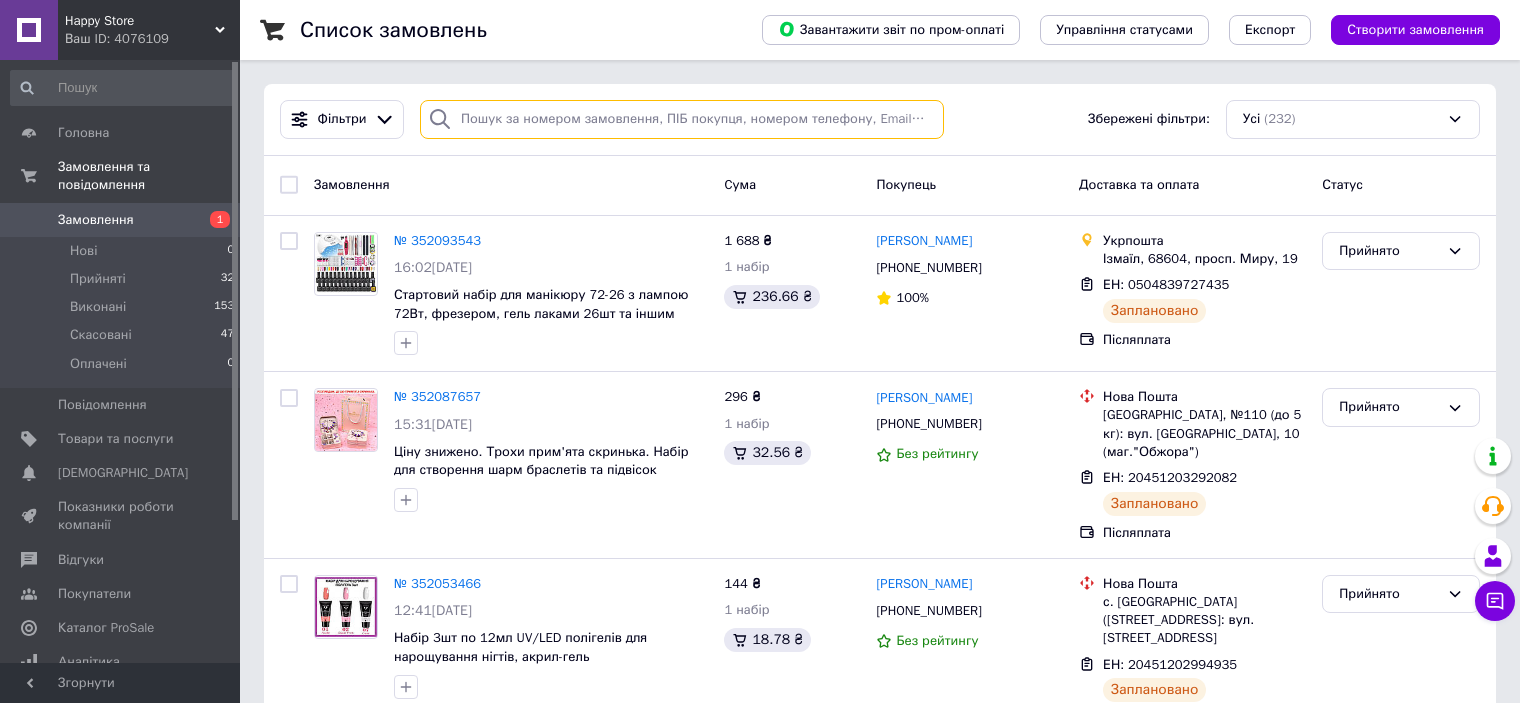 click at bounding box center (682, 119) 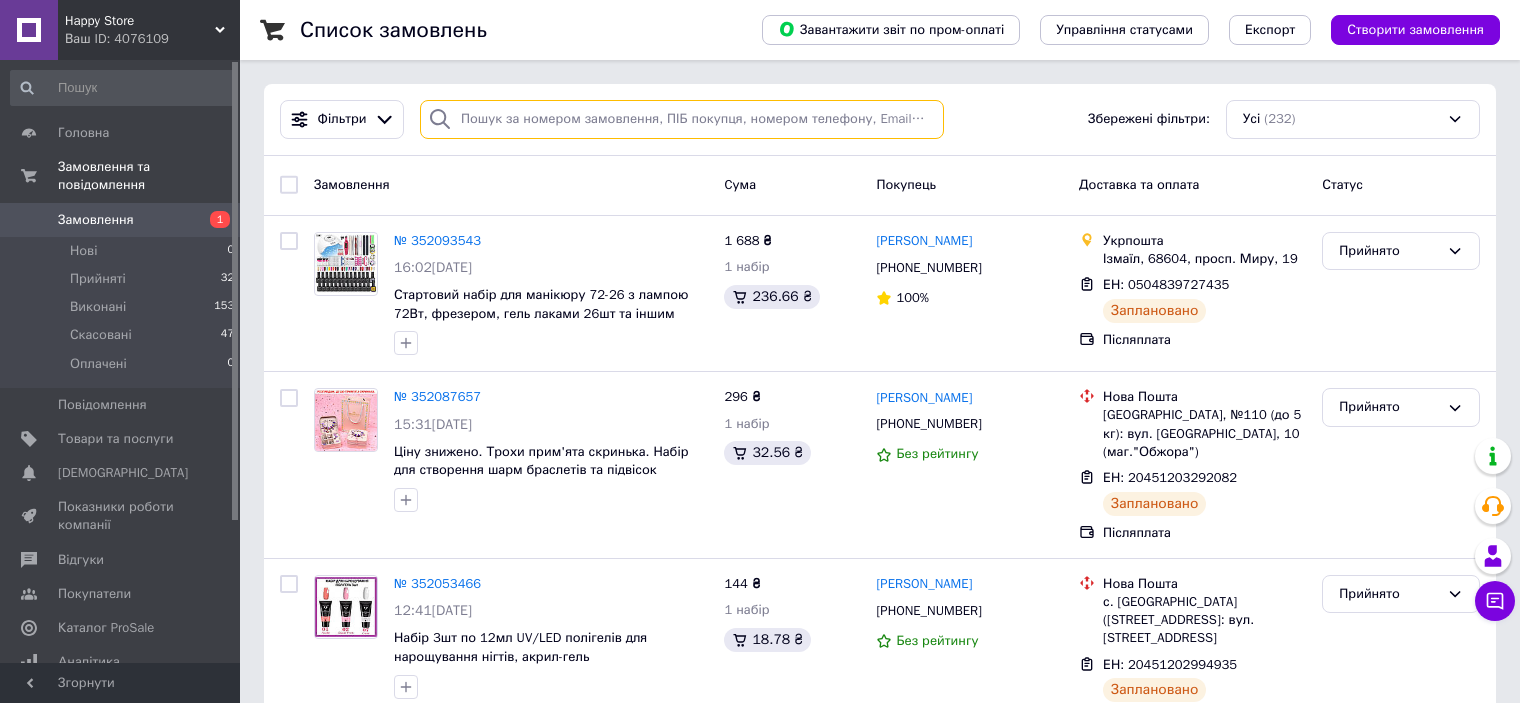 paste on "[PHONE_NUMBER]" 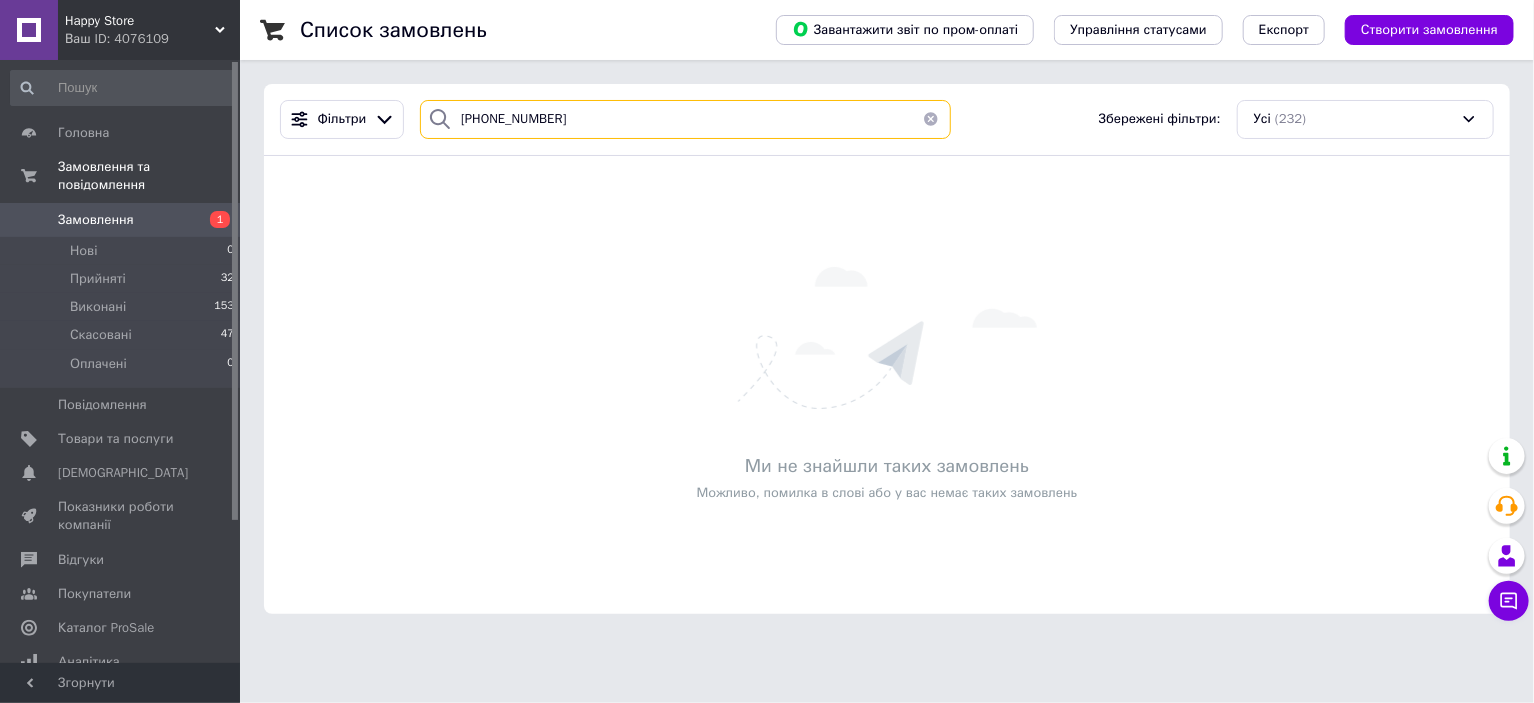drag, startPoint x: 550, startPoint y: 122, endPoint x: 455, endPoint y: 105, distance: 96.50906 